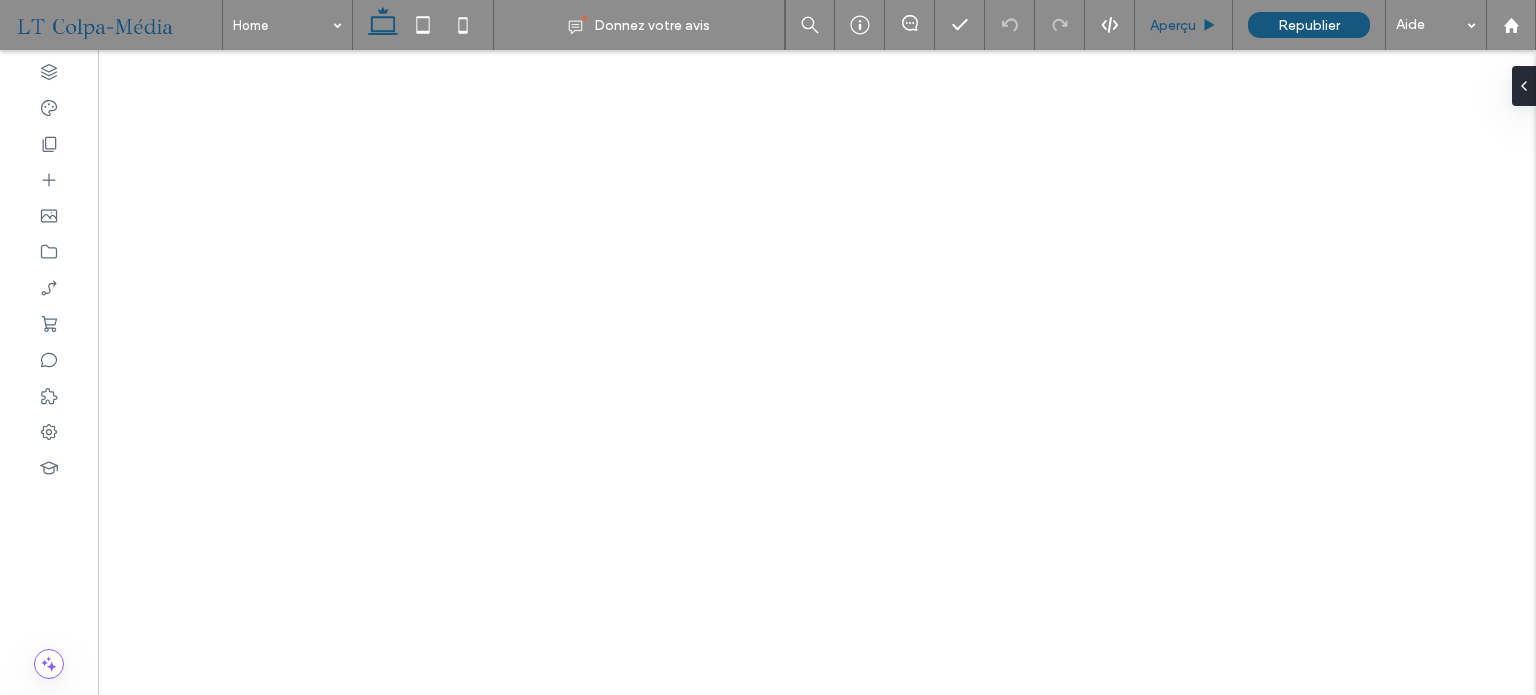 scroll, scrollTop: 0, scrollLeft: 0, axis: both 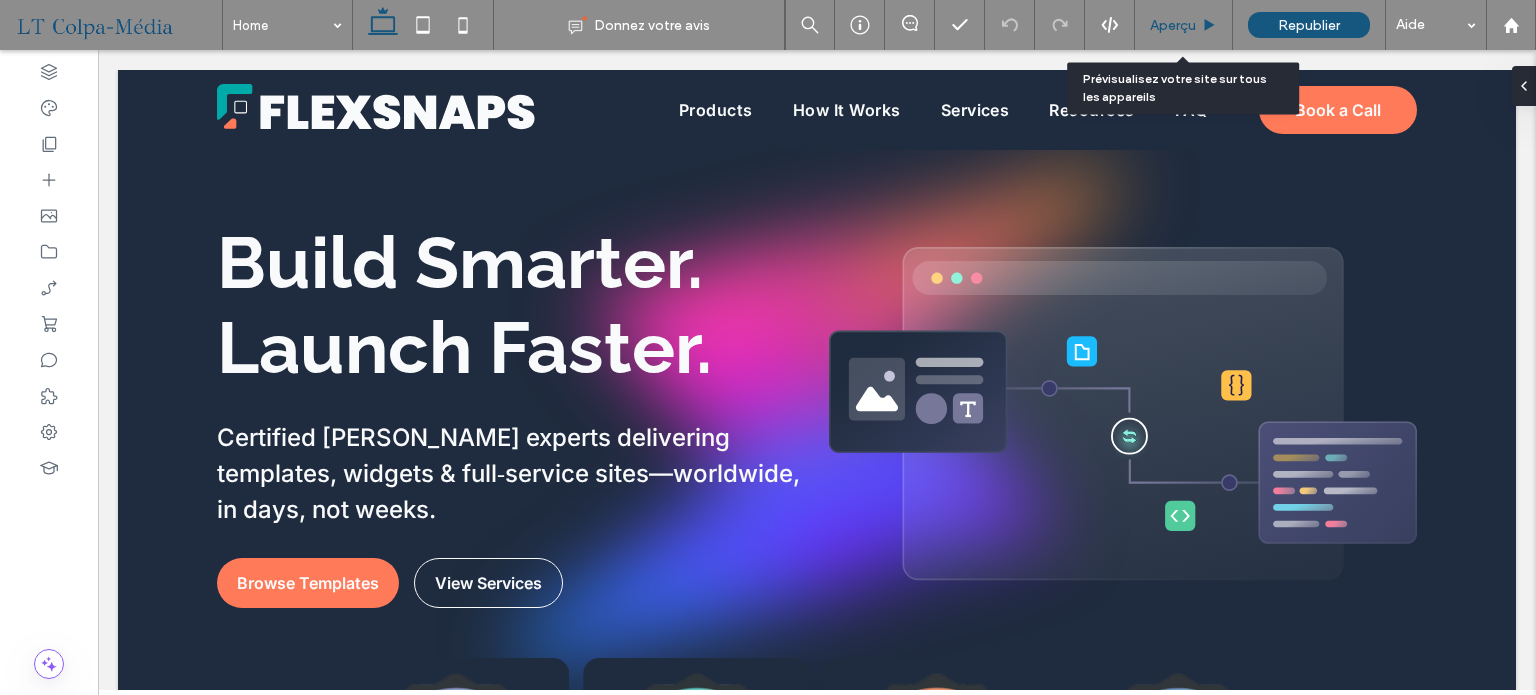 click on "Aperçu" at bounding box center (1173, 25) 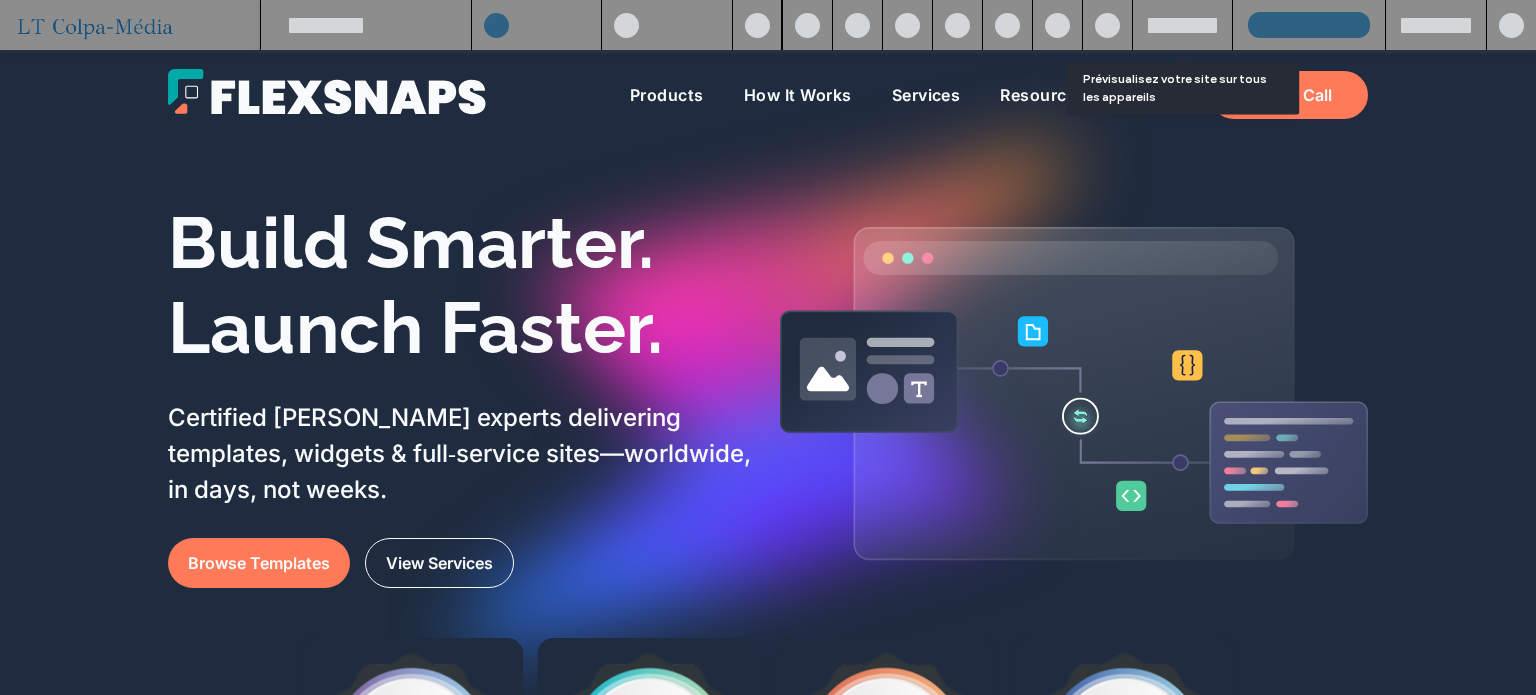 scroll, scrollTop: 400, scrollLeft: 0, axis: vertical 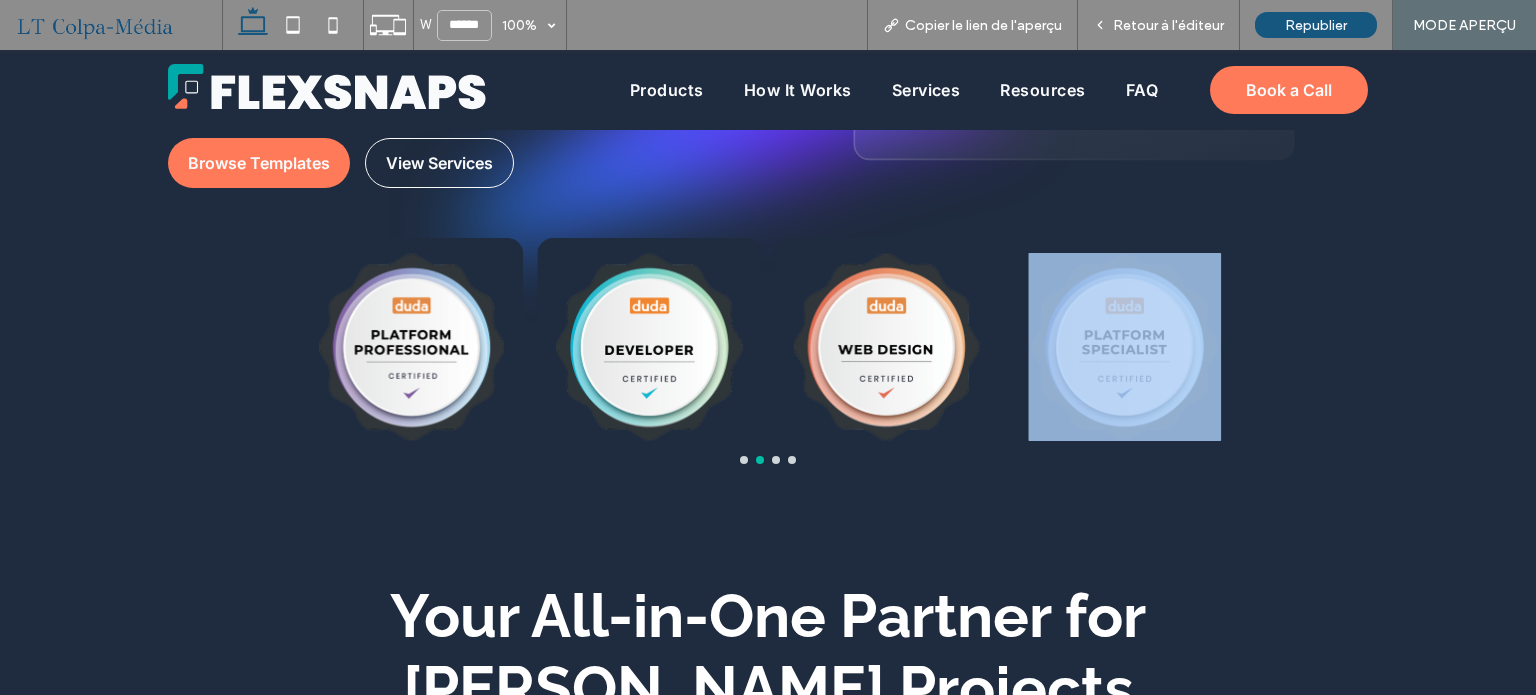 drag, startPoint x: 1104, startPoint y: 358, endPoint x: 618, endPoint y: 358, distance: 486 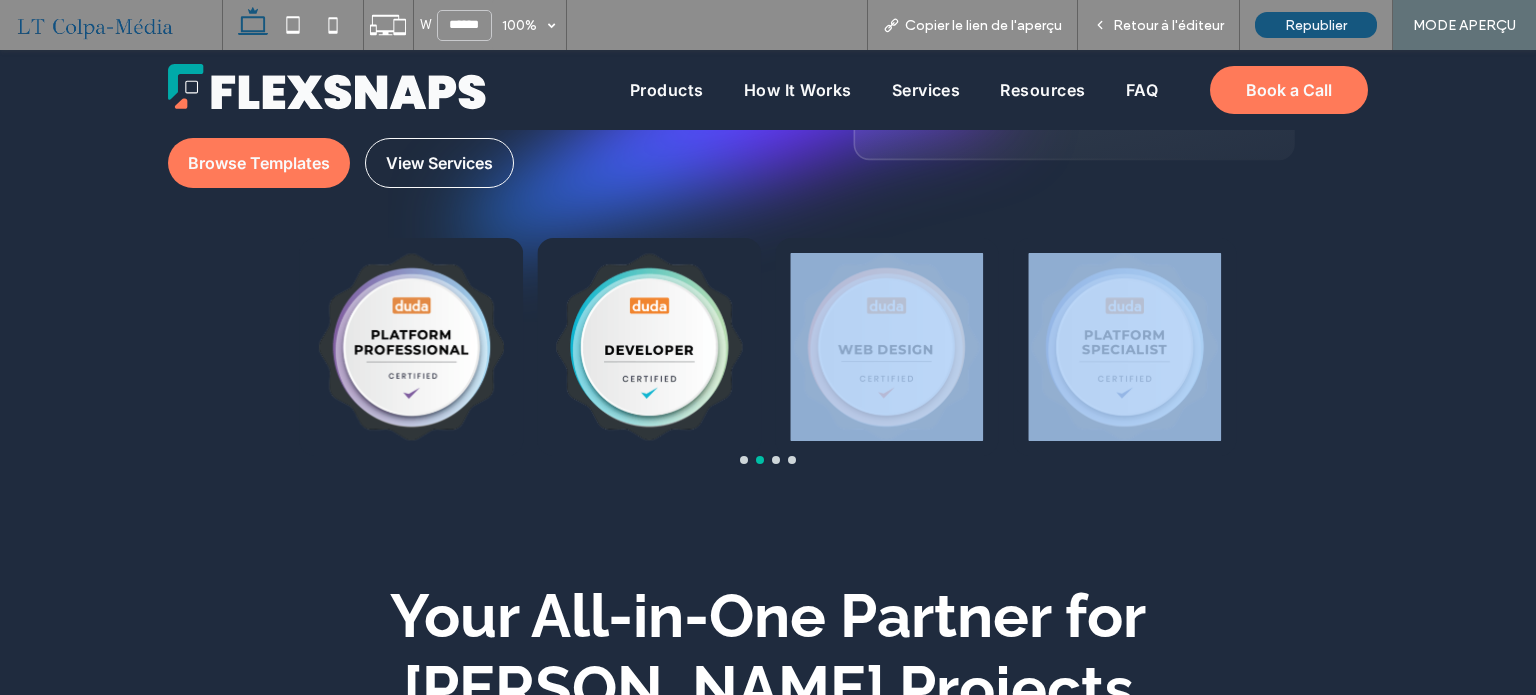 scroll, scrollTop: 964, scrollLeft: 0, axis: vertical 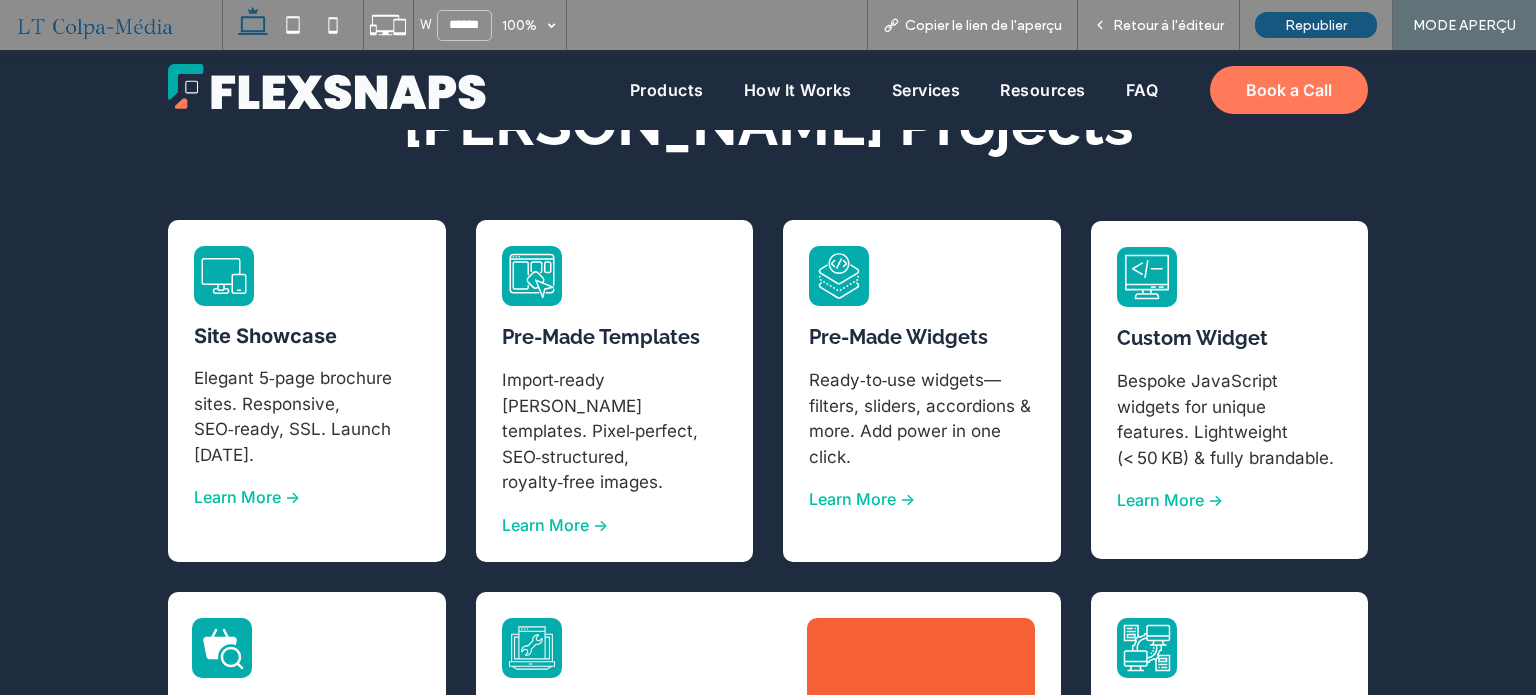 click on "Your All-in-One Partner for [PERSON_NAME] Projects
Pre-Made Templates
Import‑ready [PERSON_NAME] templates. Pixel‑perfect, SEO‑structured, royalty‑free images.
Learn More ->
Site Showcase
Elegant 5‑page brochure sites. Responsive, SEO‑ready, SSL. Launch [DATE].
Learn More ->
eCommerce Setup
Complete store: catalog, payments, shipping, taxes, emails. Up to 1000 products.
Learn More ->
Pre-Made Widgets
Ready‑to‑use widgets—filters, sliders, accordions & more. Add power in one click.
Learn More ->
Custom Widget" at bounding box center (768, 462) 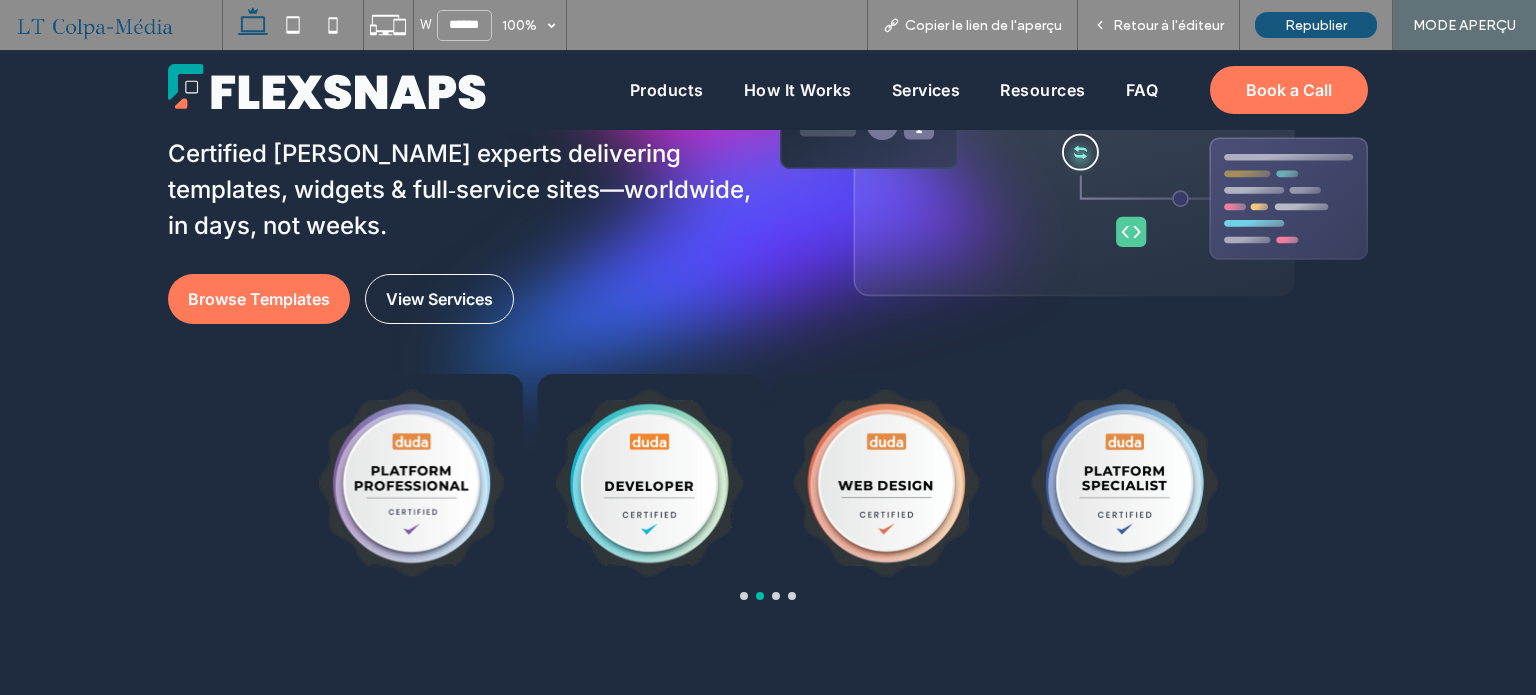 scroll, scrollTop: 0, scrollLeft: 0, axis: both 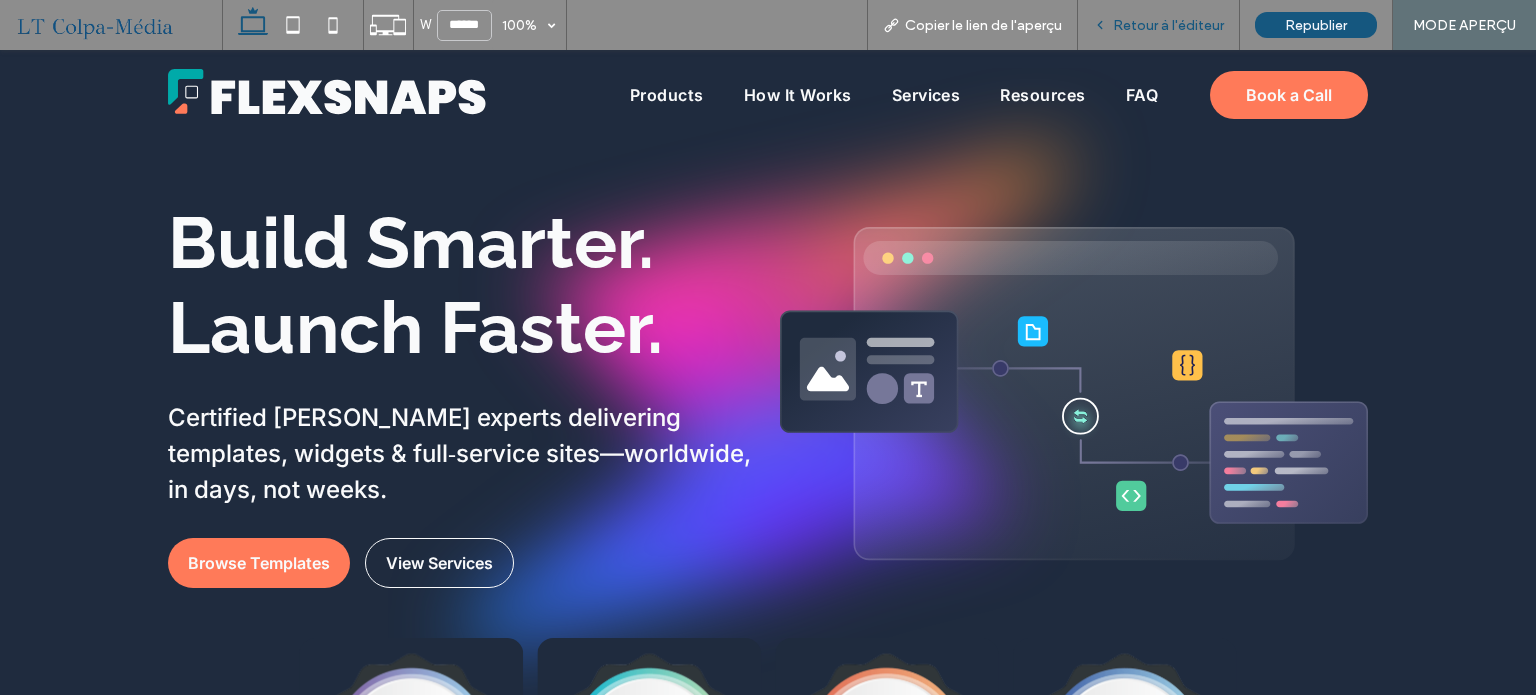 click on "Retour à l'éditeur" at bounding box center [1168, 25] 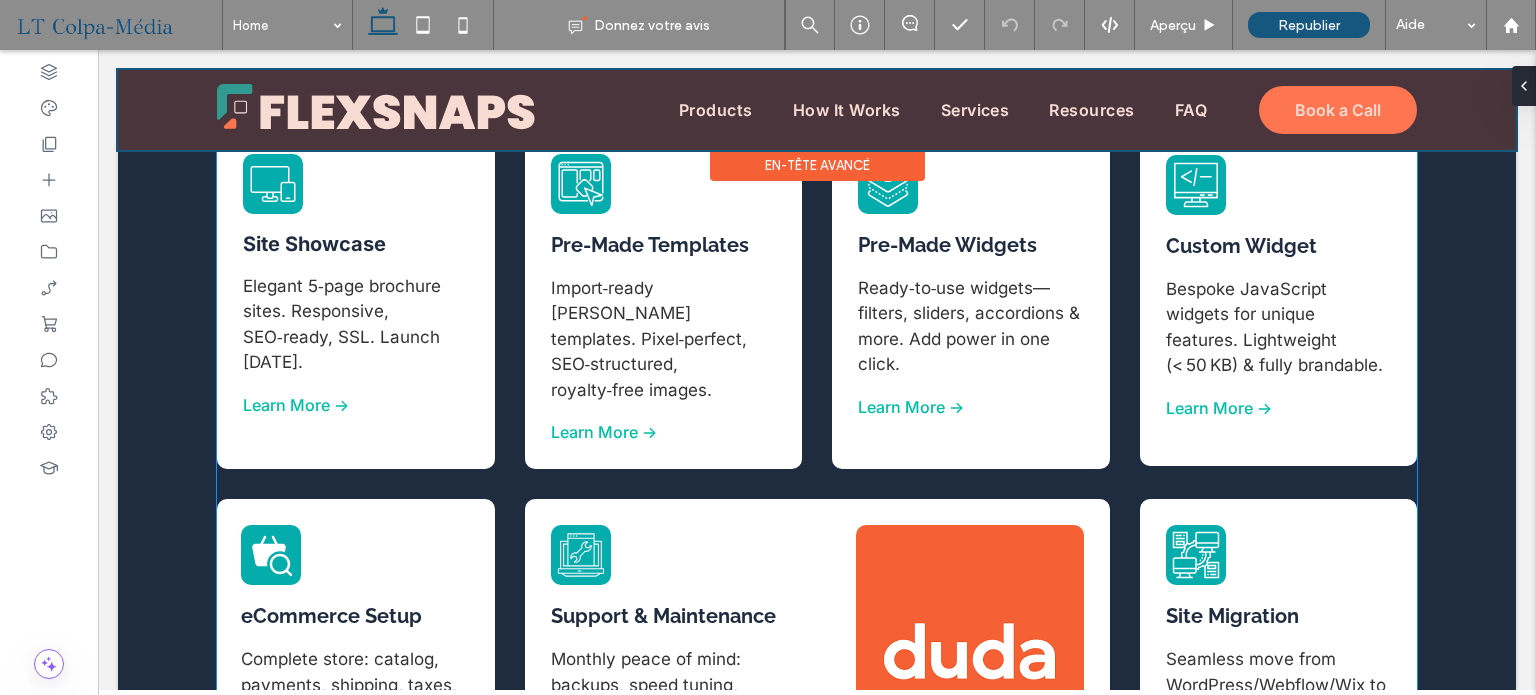 scroll, scrollTop: 1000, scrollLeft: 0, axis: vertical 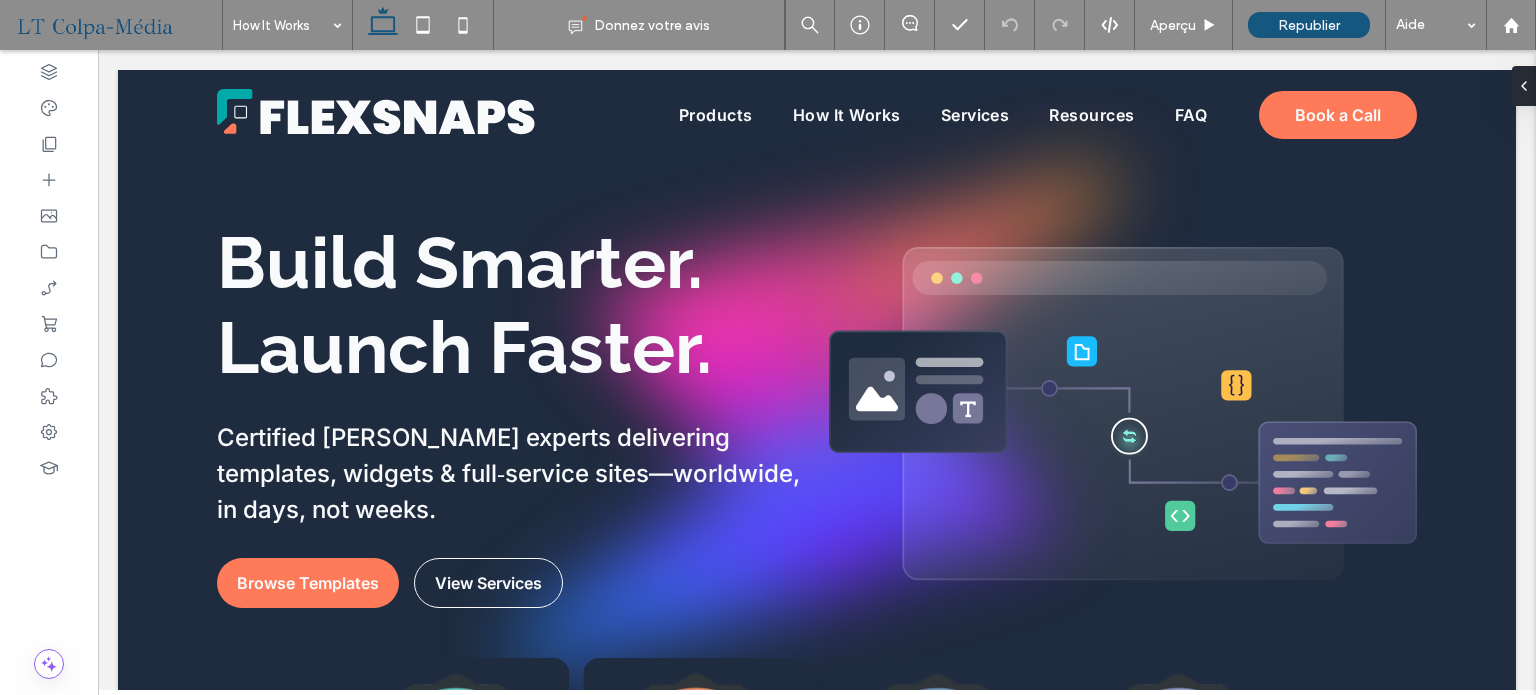 click at bounding box center (282, 25) 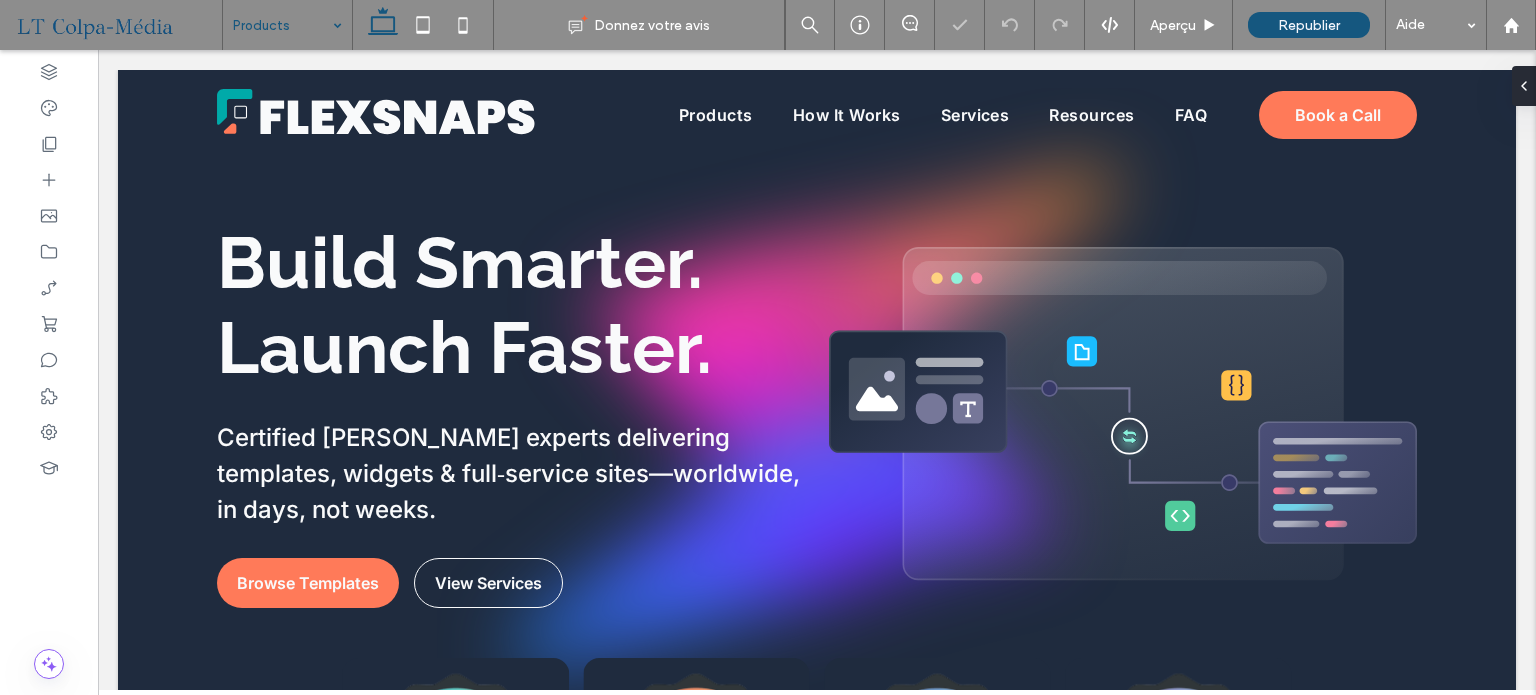 click at bounding box center (282, 25) 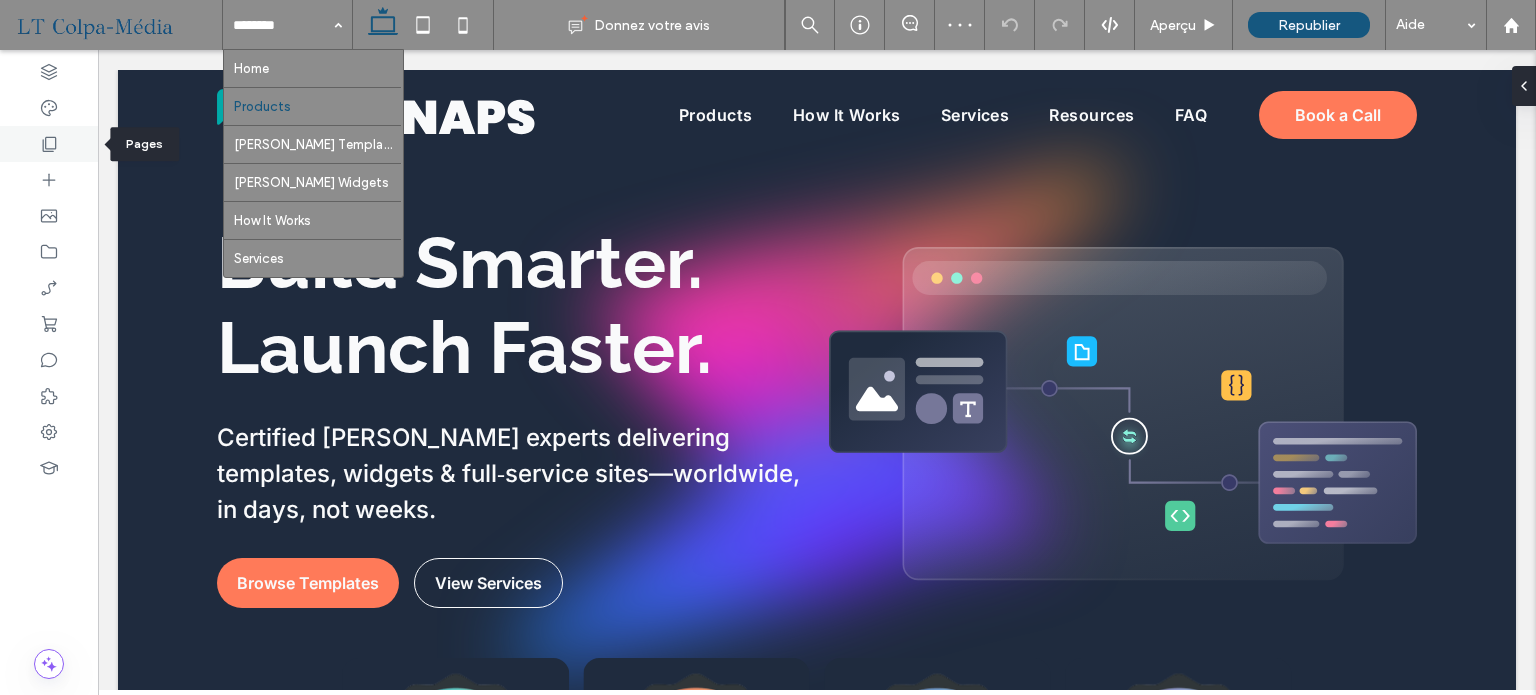 click 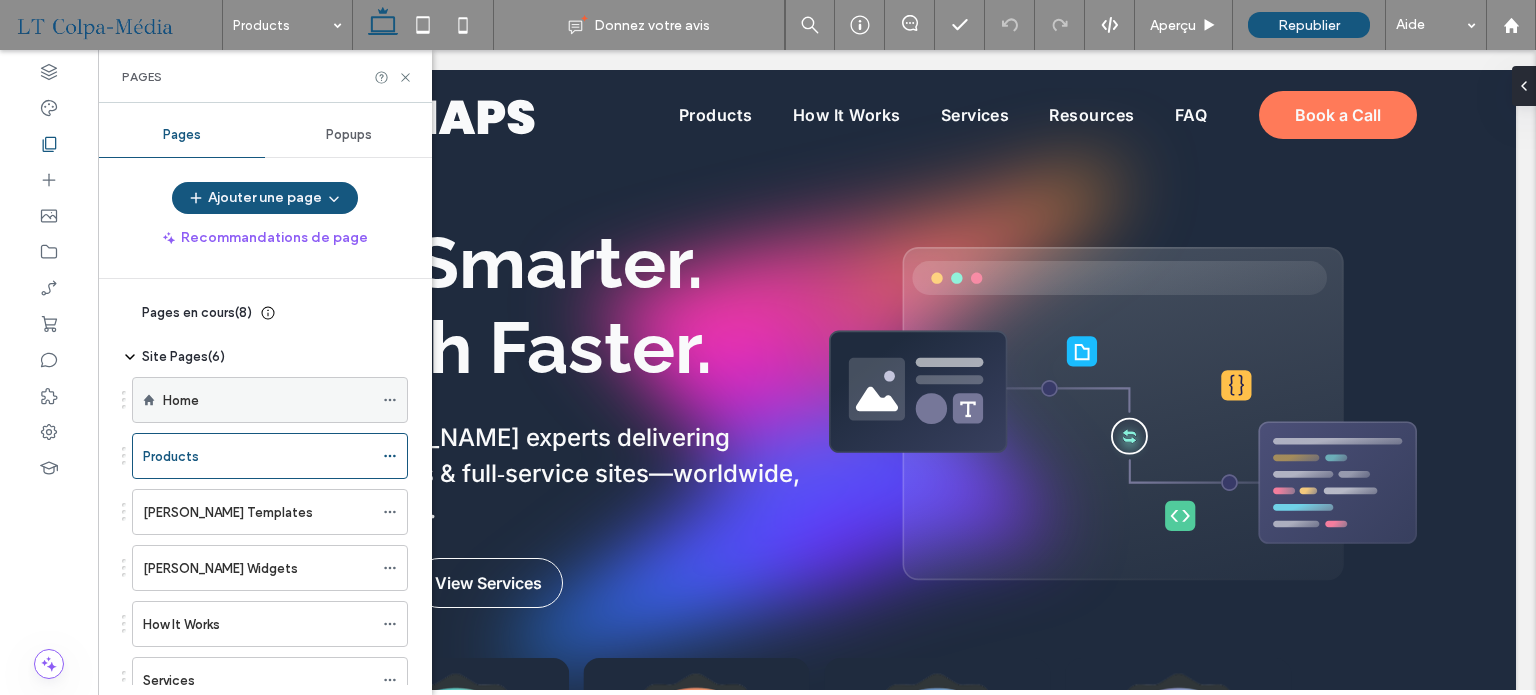 click 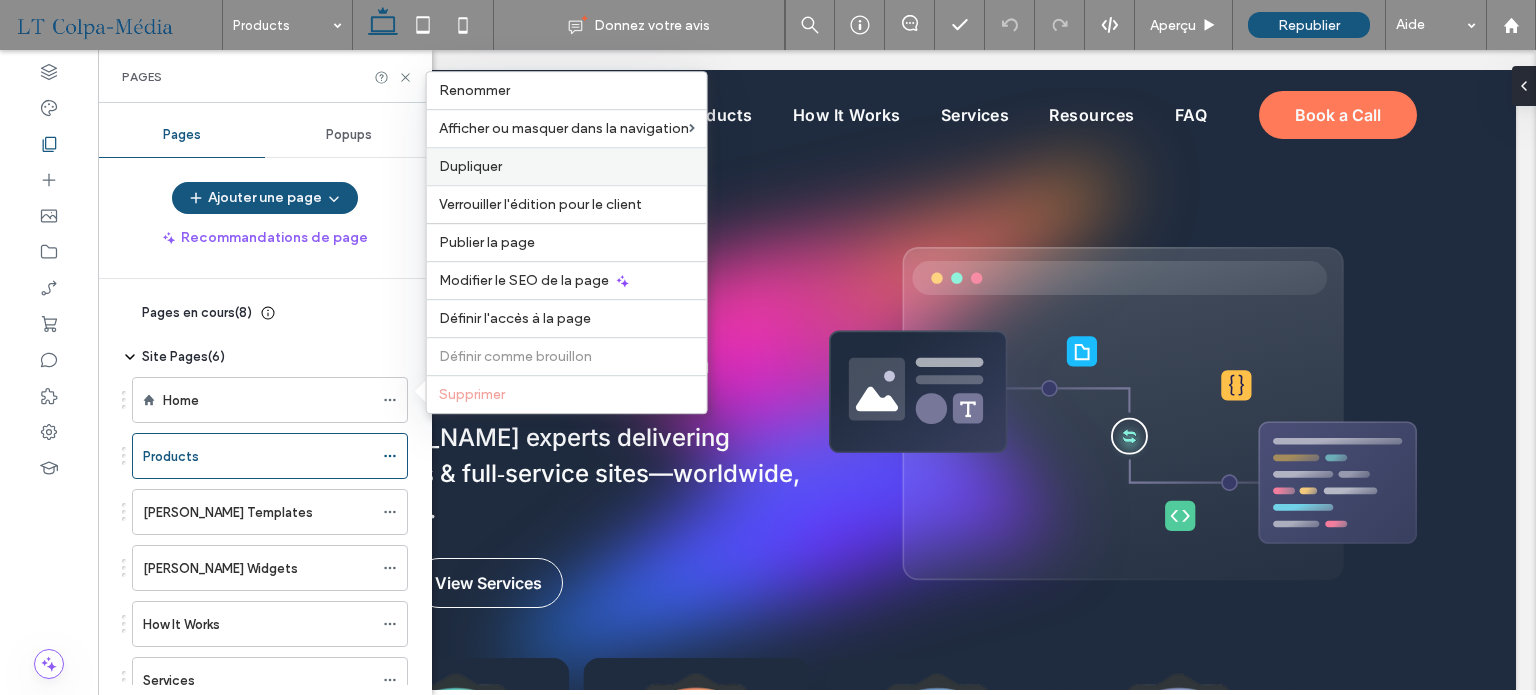 click on "Dupliquer" at bounding box center [567, 166] 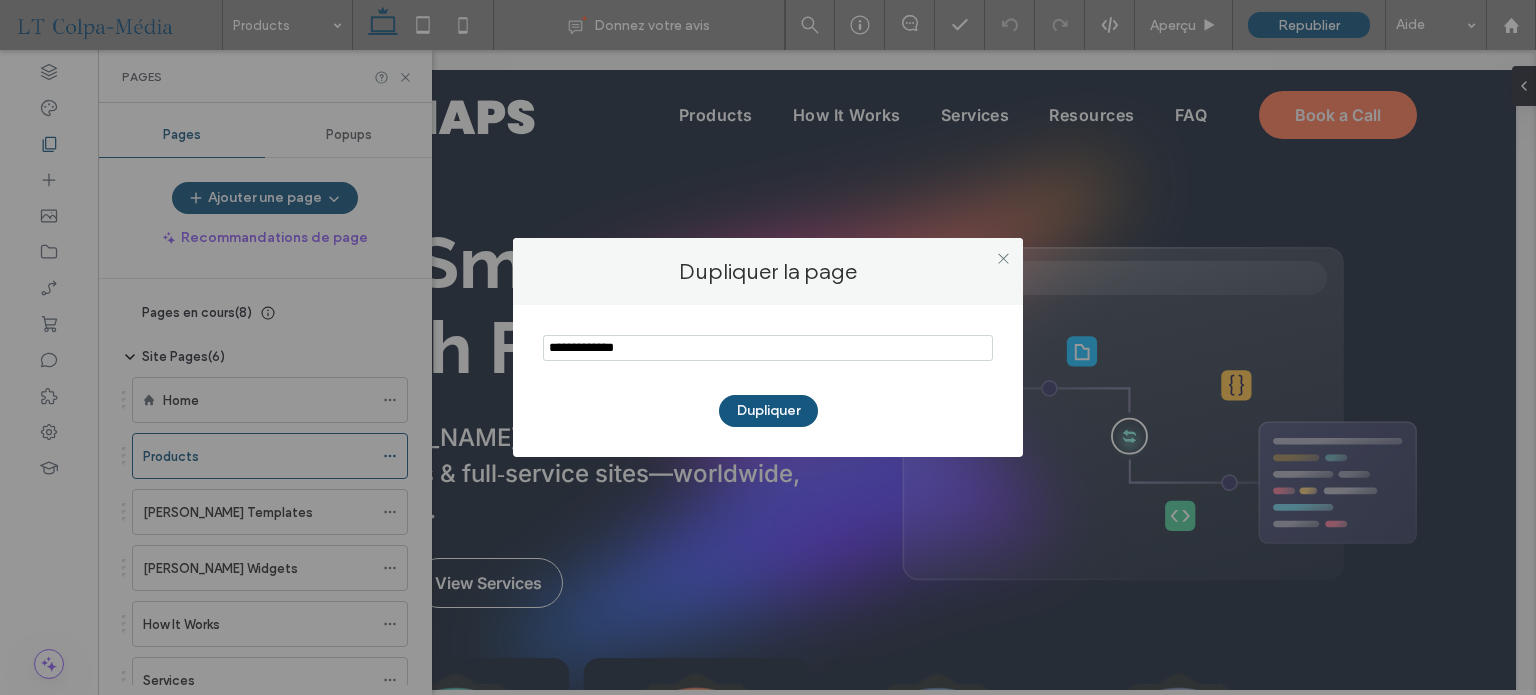 click at bounding box center [768, 348] 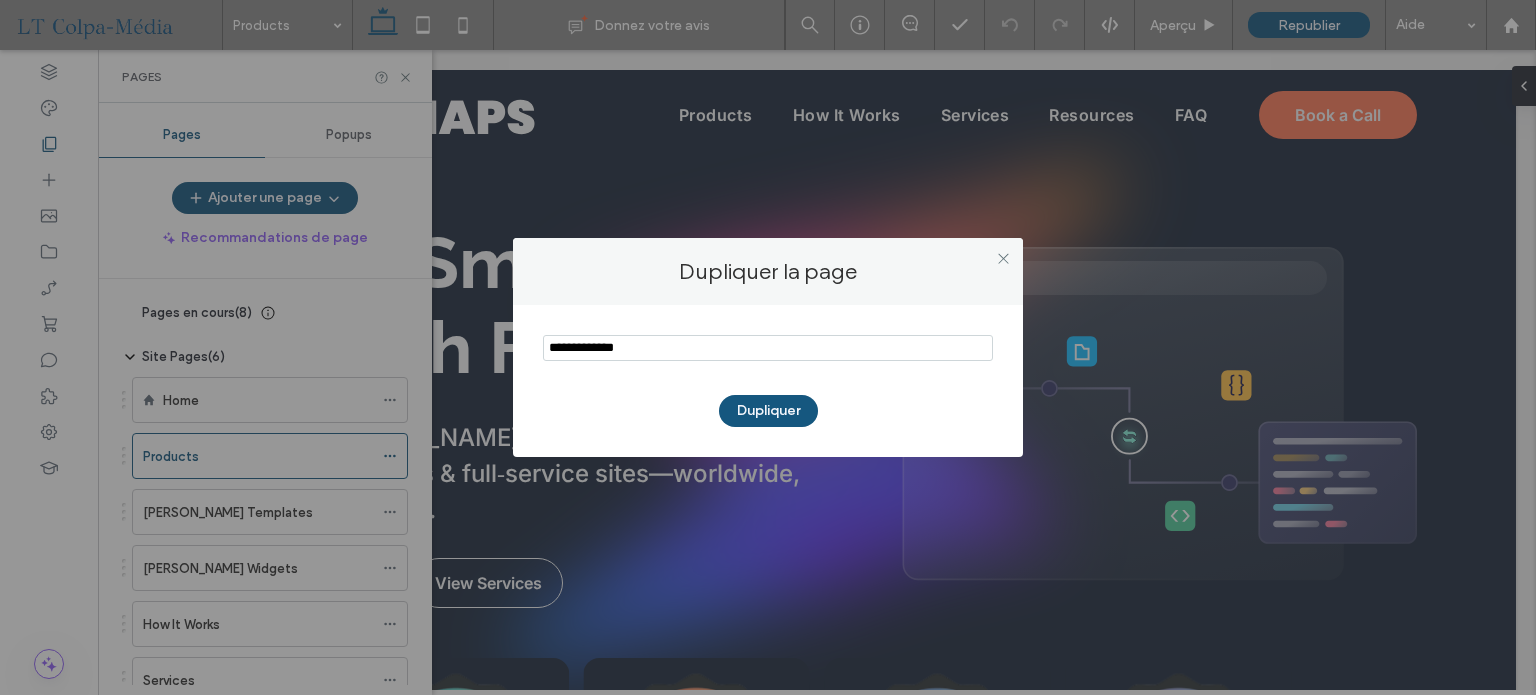 paste on "**********" 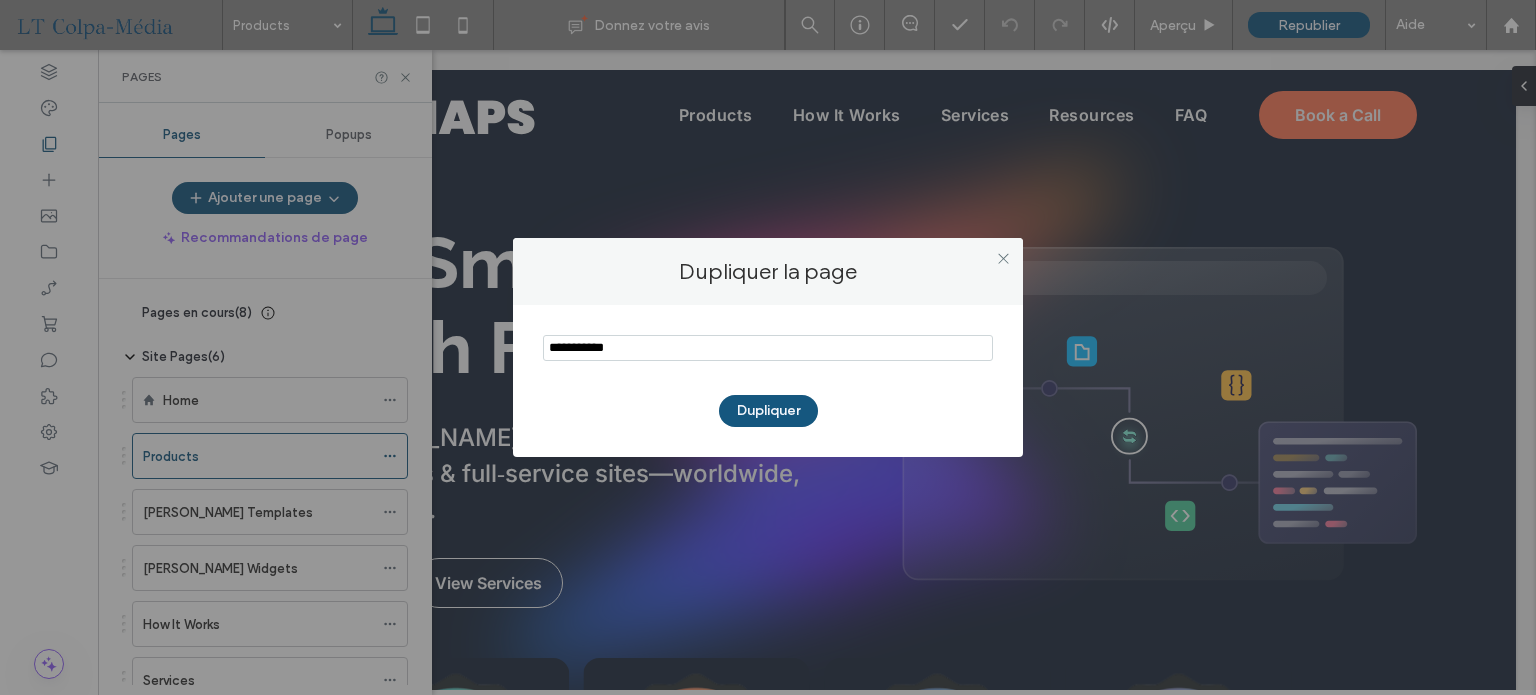 drag, startPoint x: 560, startPoint y: 346, endPoint x: 589, endPoint y: 348, distance: 29.068884 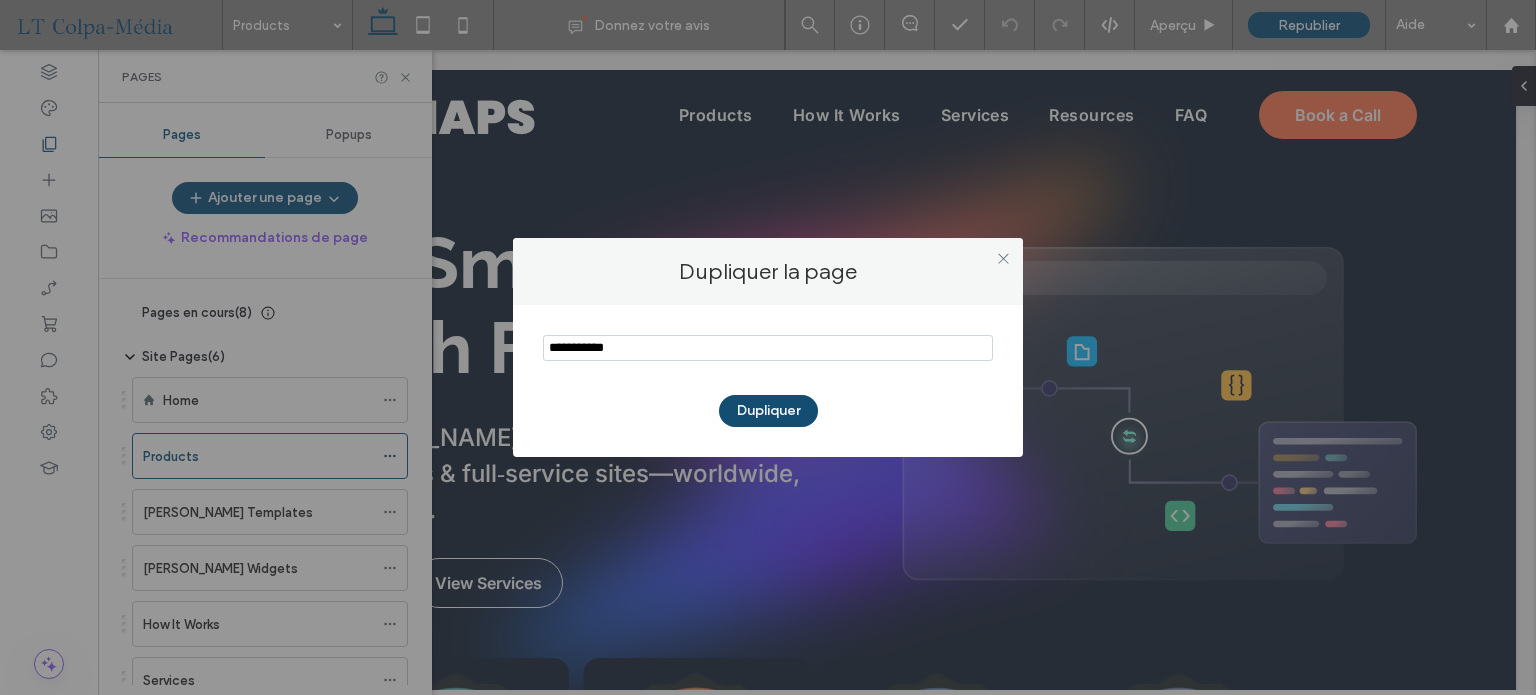 type on "**********" 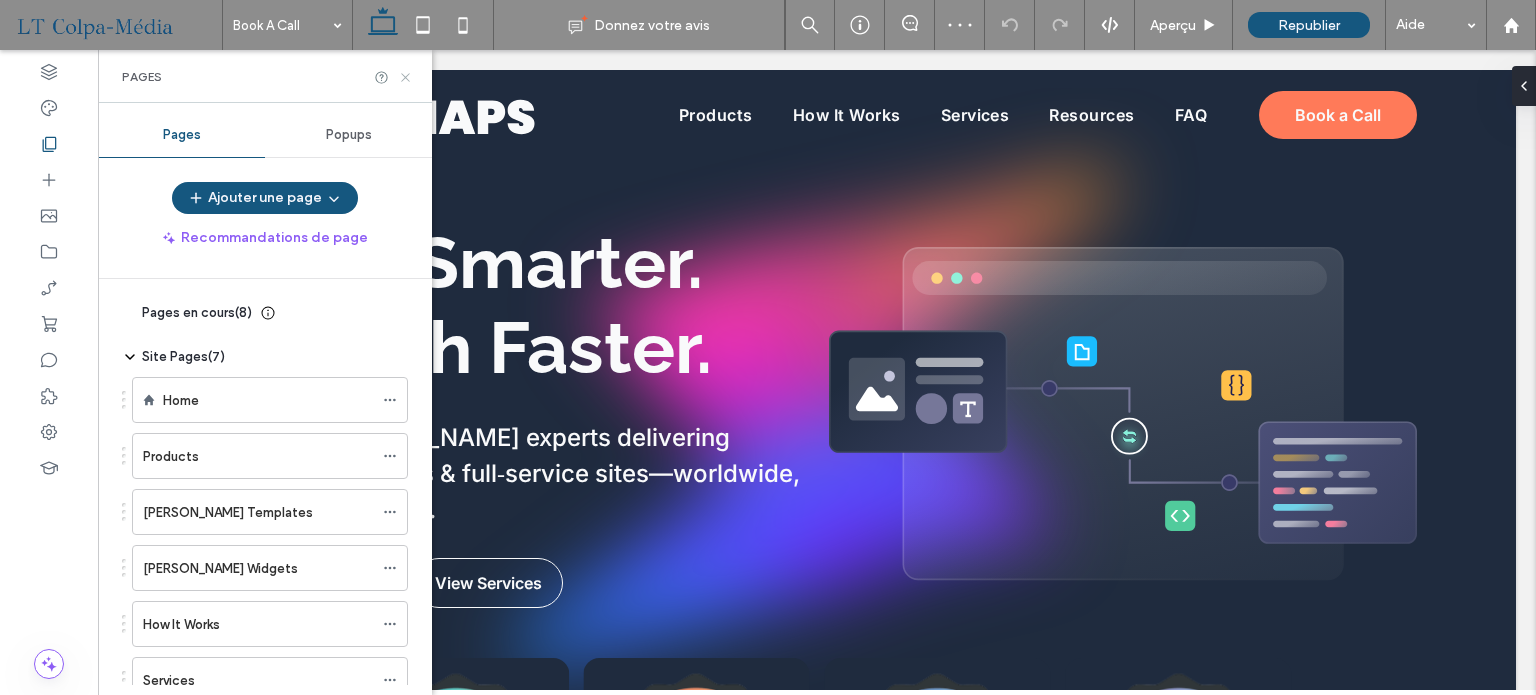 click 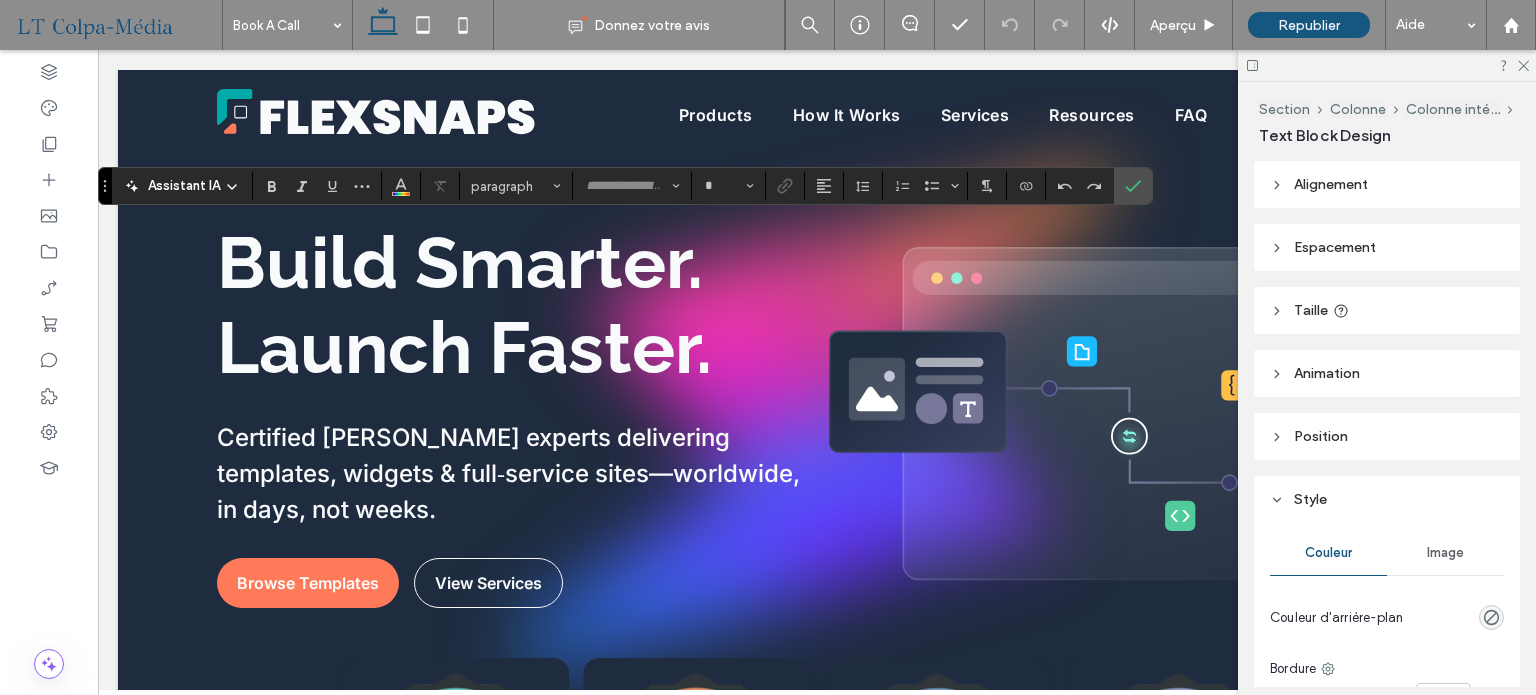 type on "*******" 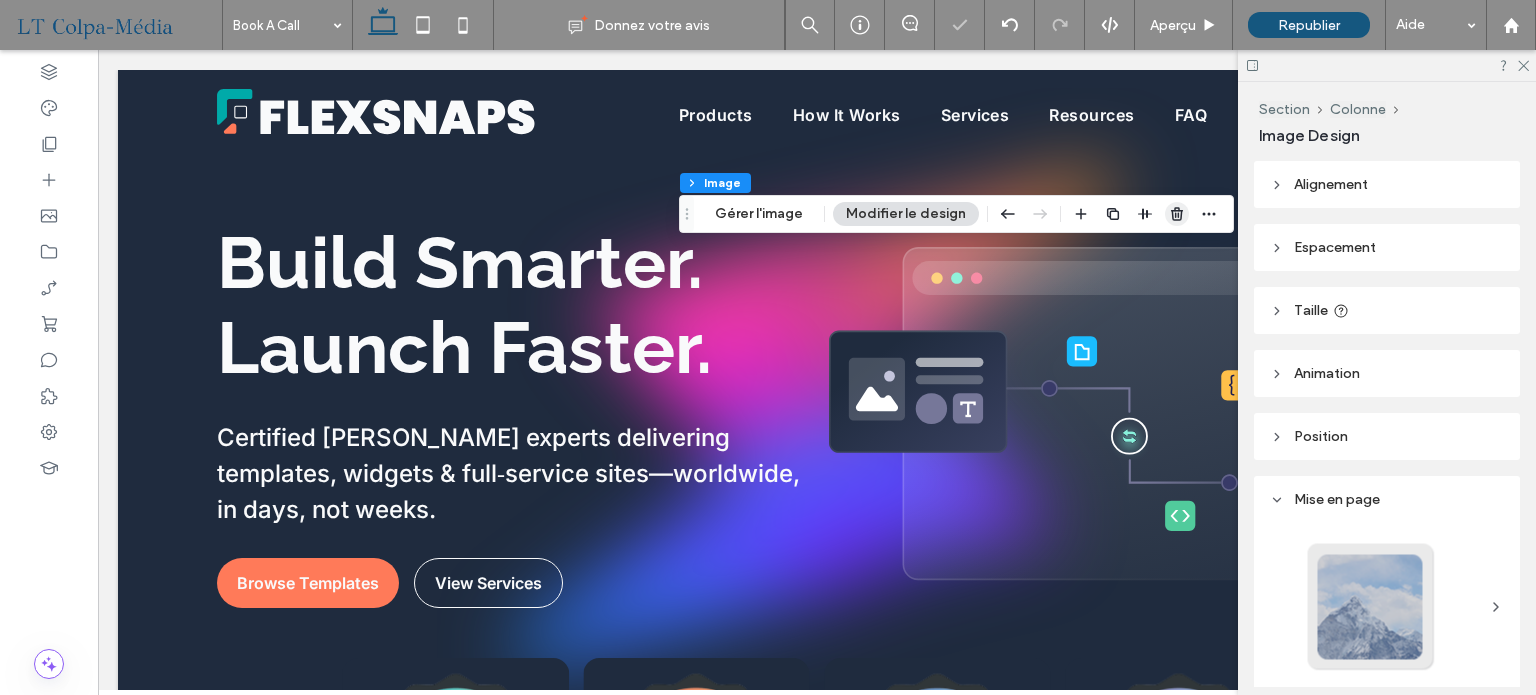 click 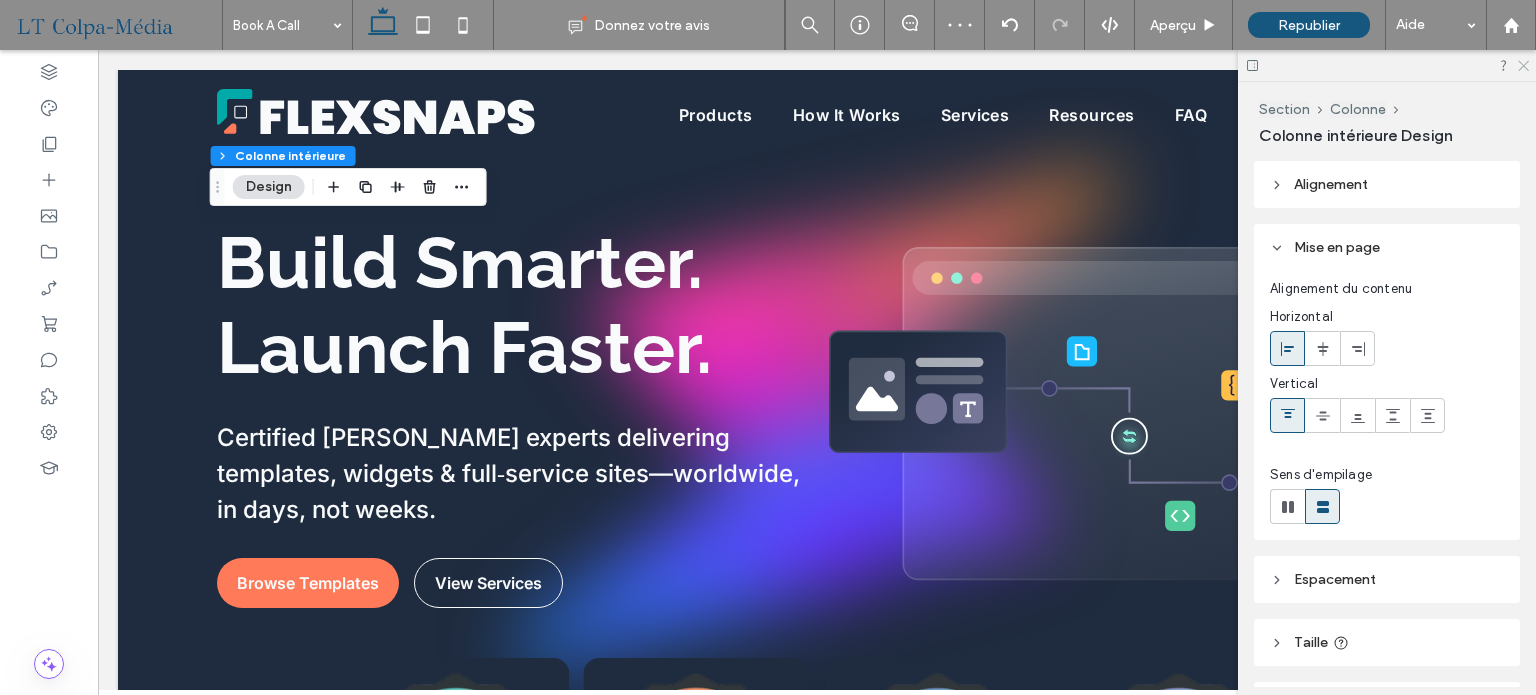 click 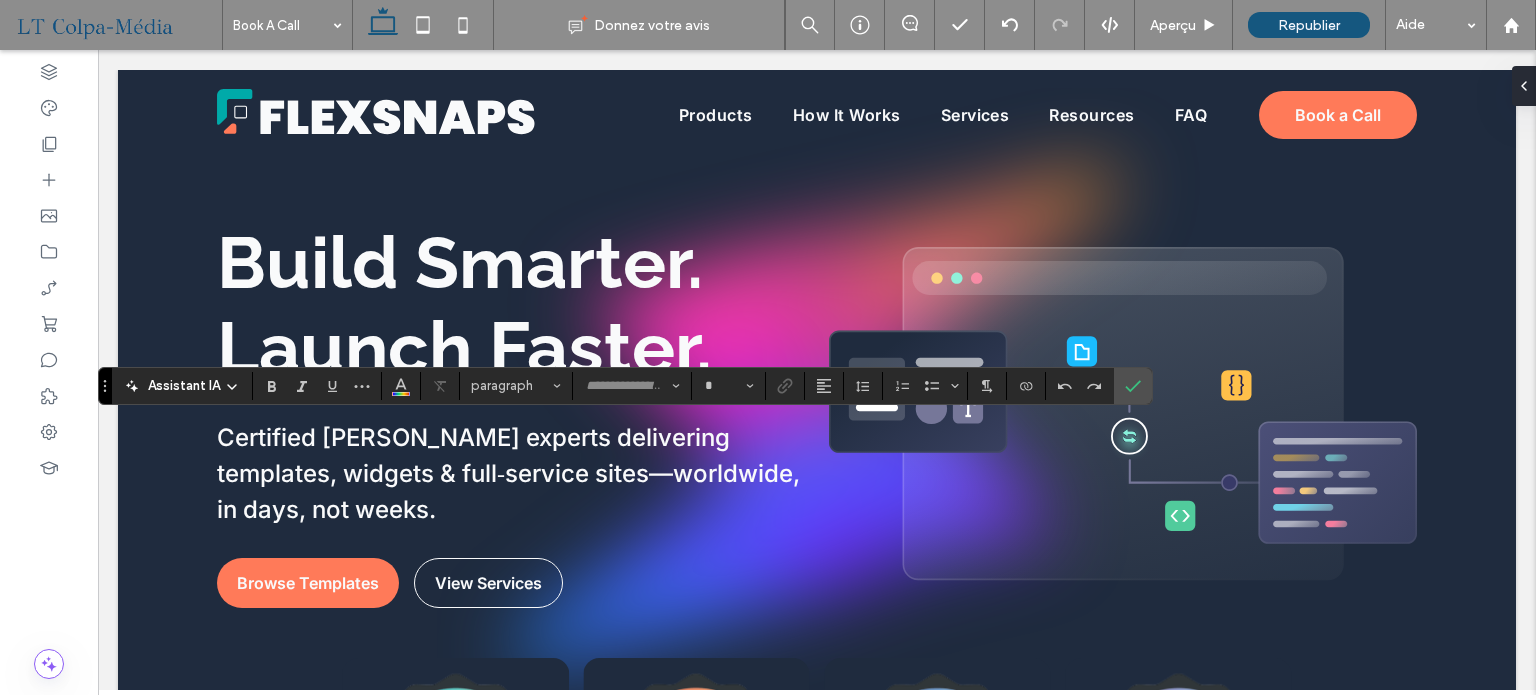 type on "*****" 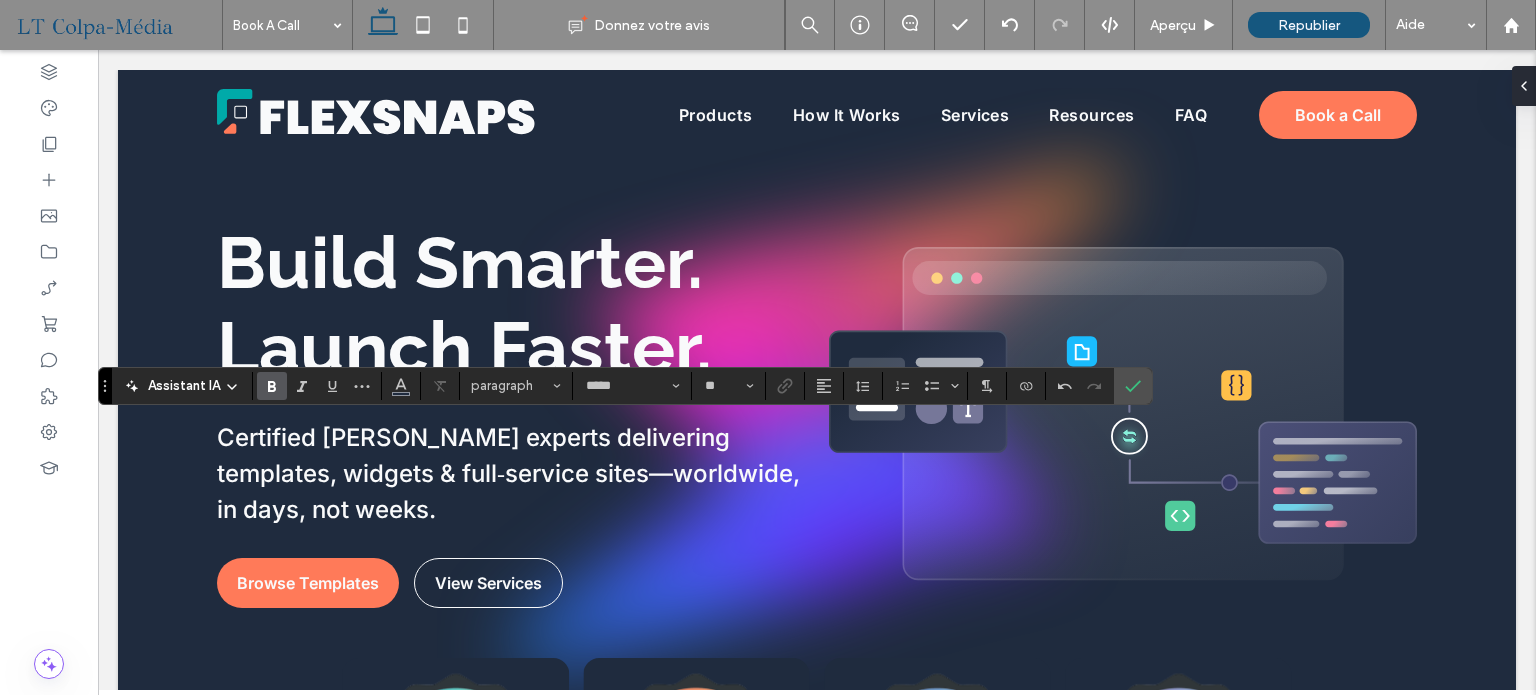 type on "**" 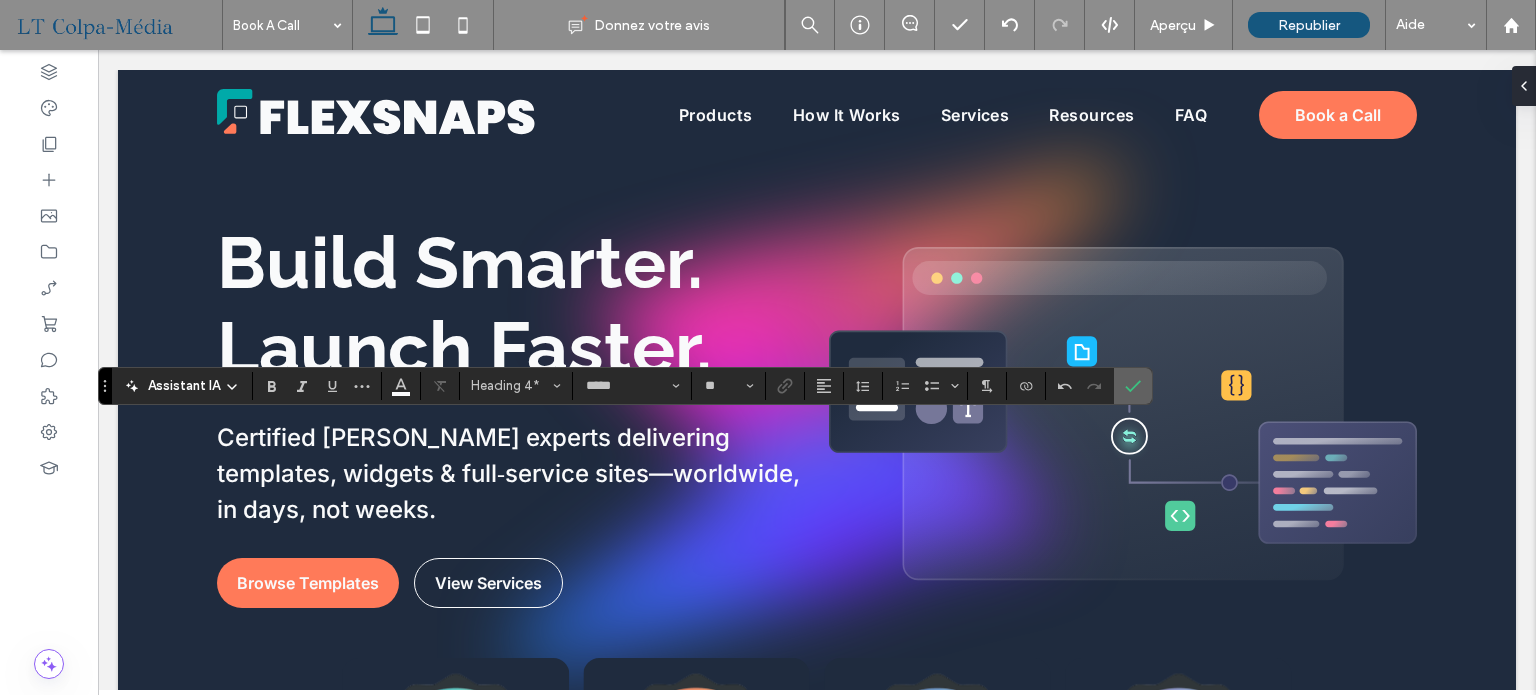 click 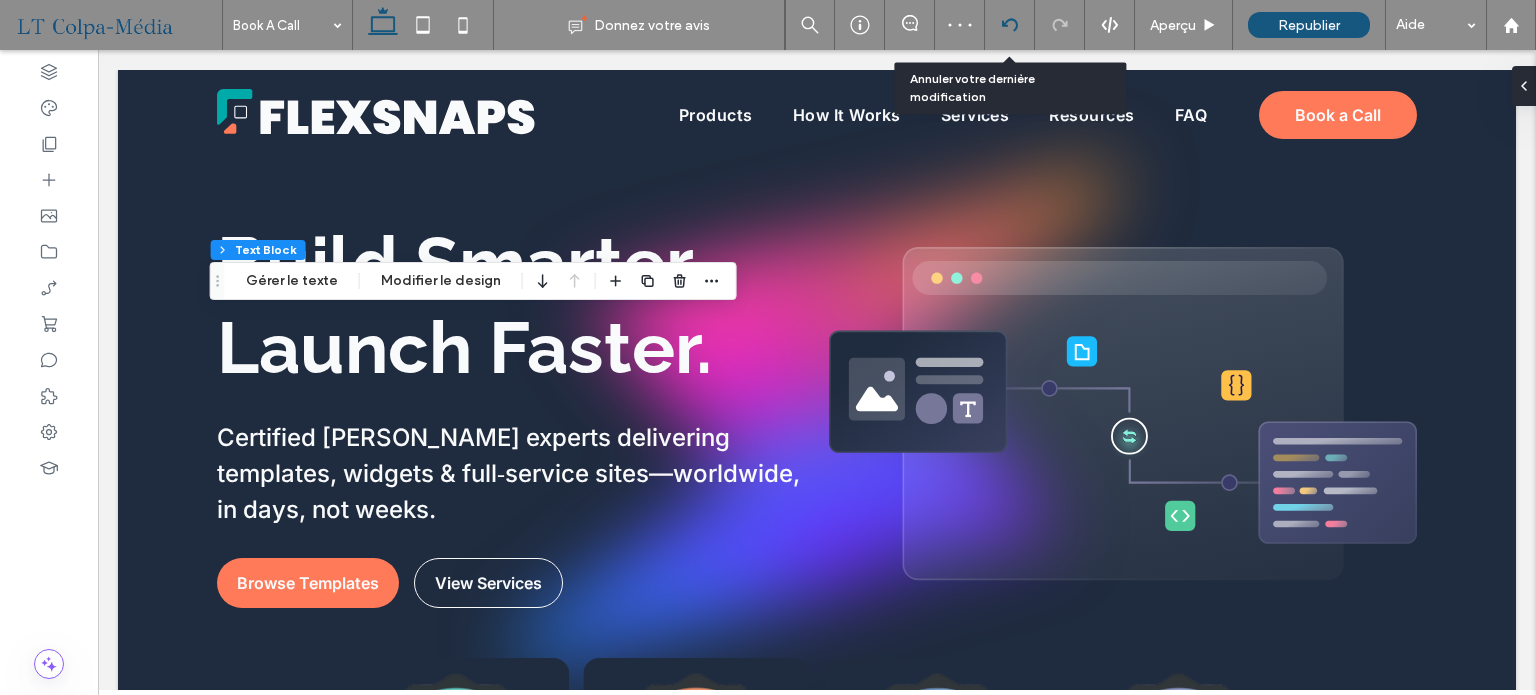 click at bounding box center (1010, 25) 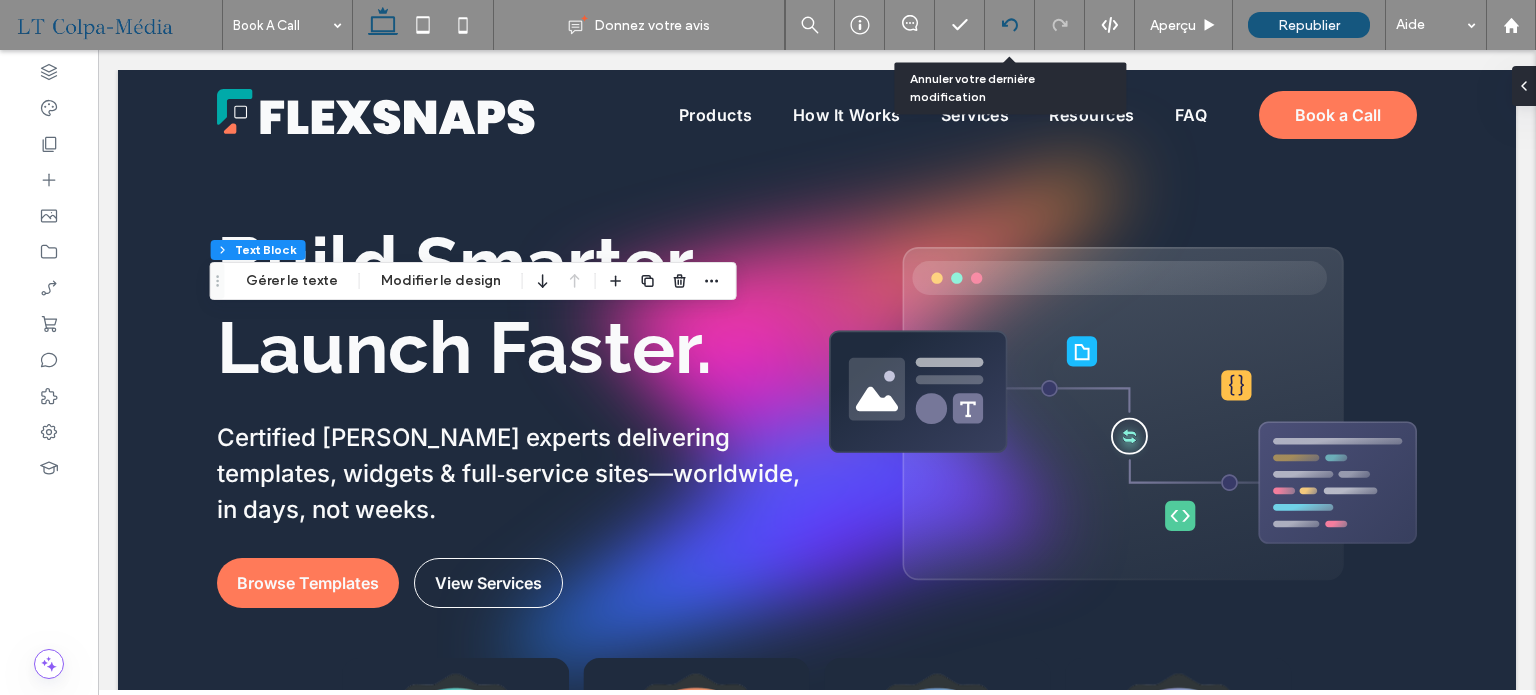 click at bounding box center (1010, 25) 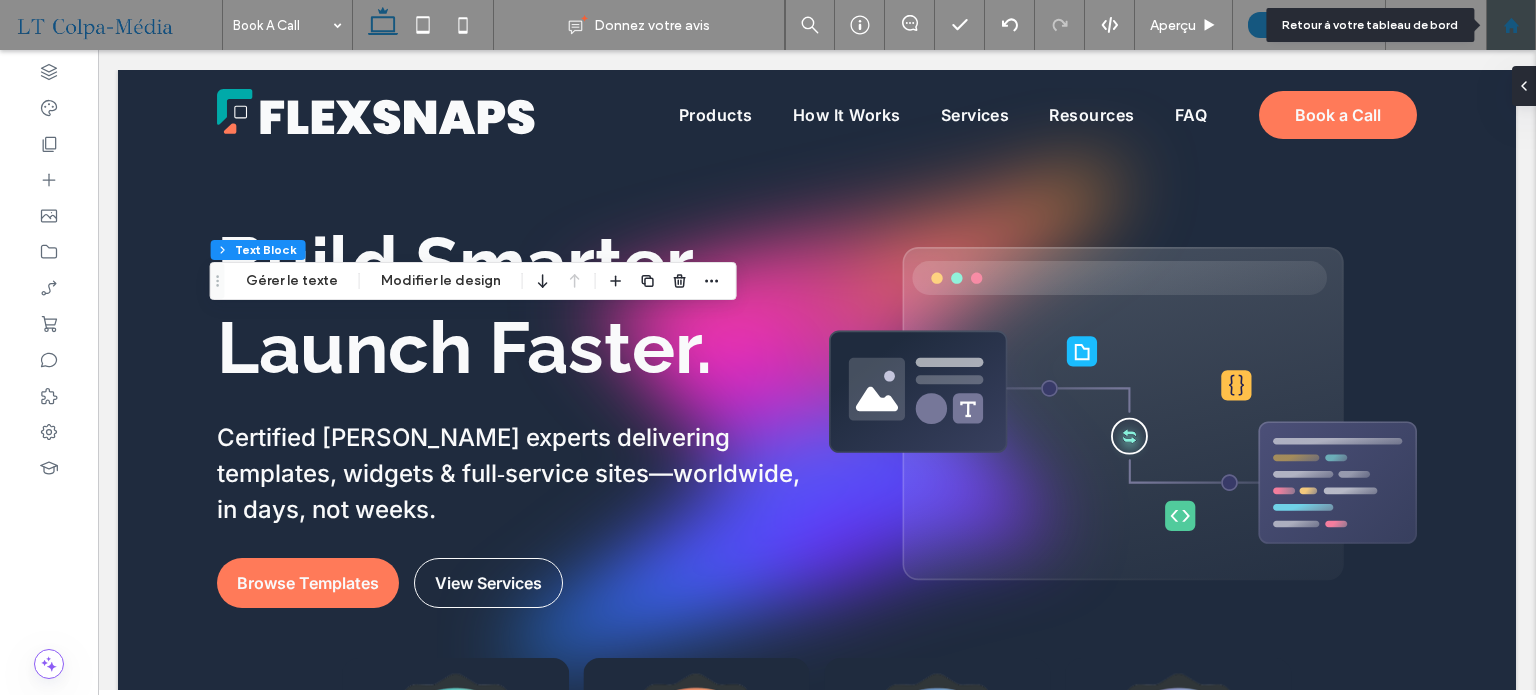 click at bounding box center (1511, 25) 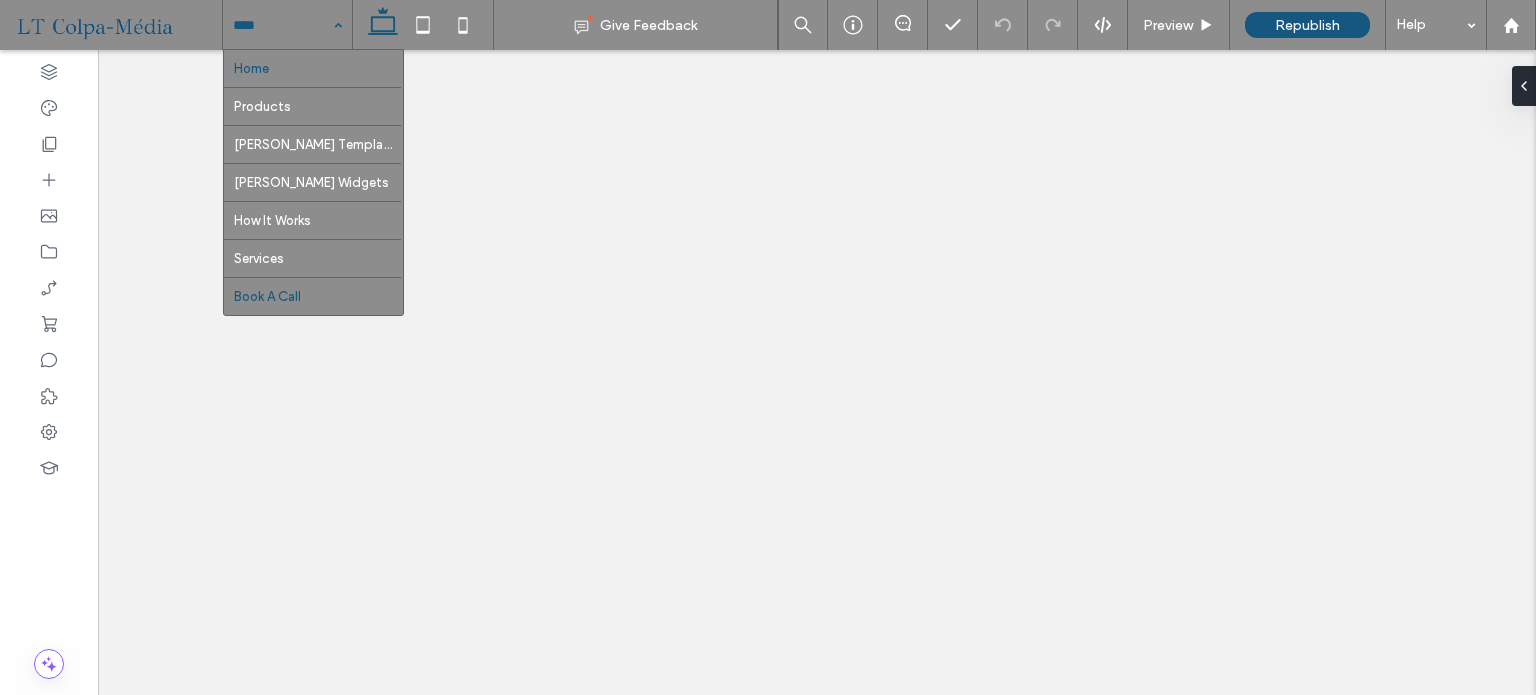 scroll, scrollTop: 0, scrollLeft: 0, axis: both 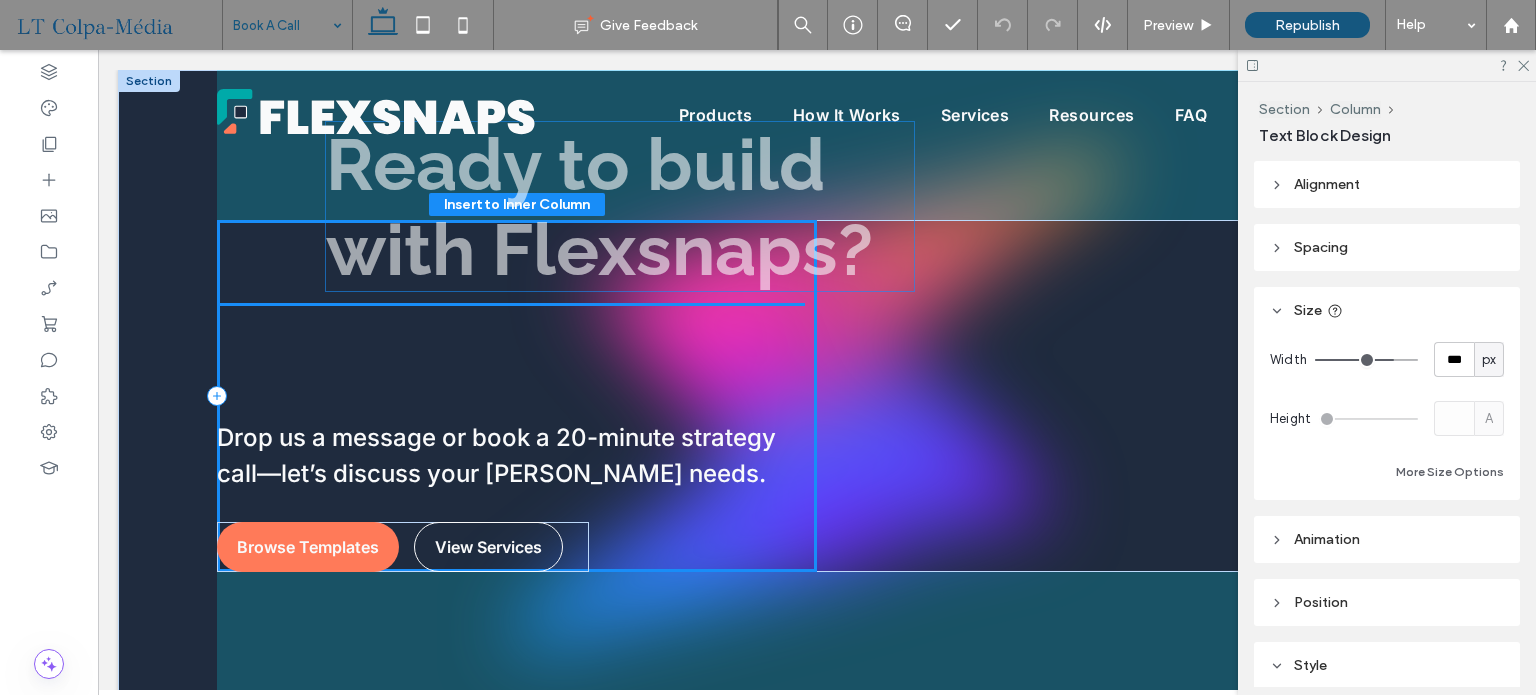 drag, startPoint x: 952, startPoint y: 395, endPoint x: 456, endPoint y: 219, distance: 526.3003 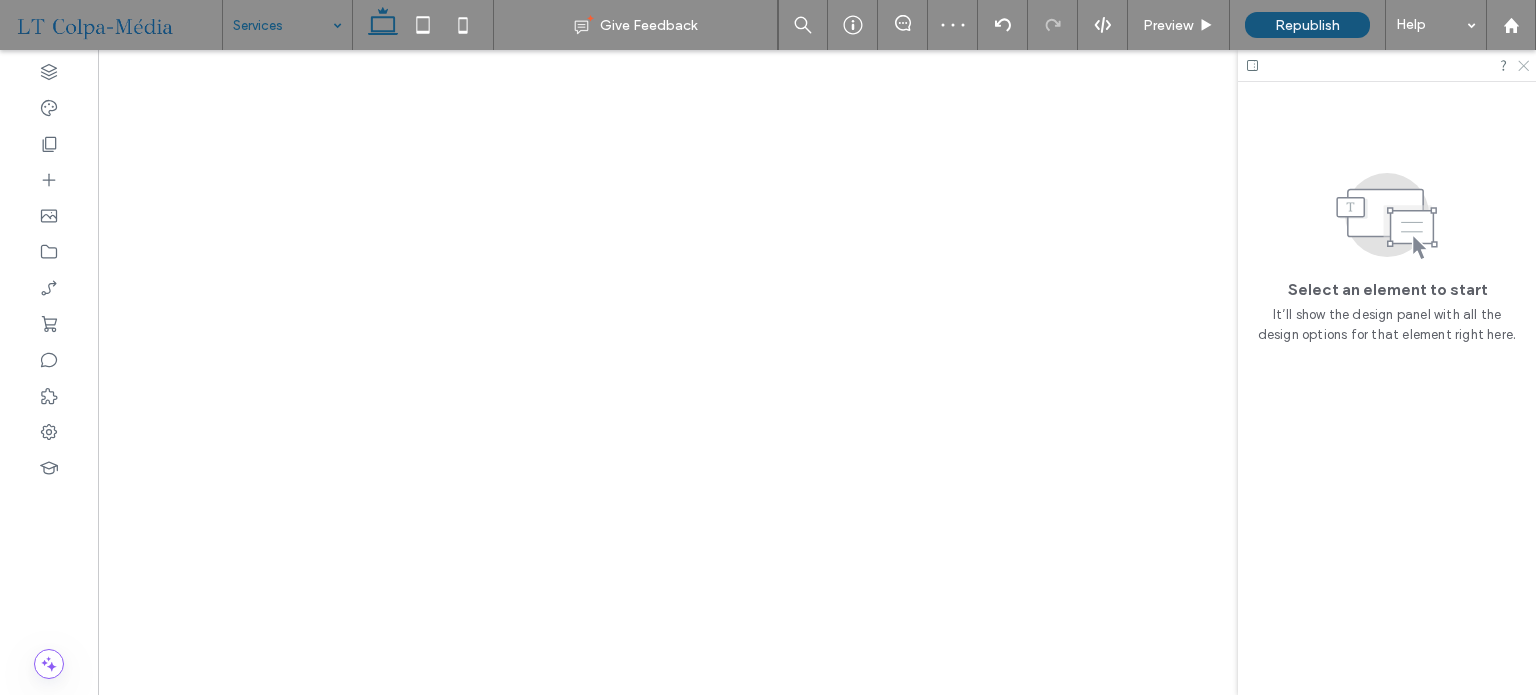 click 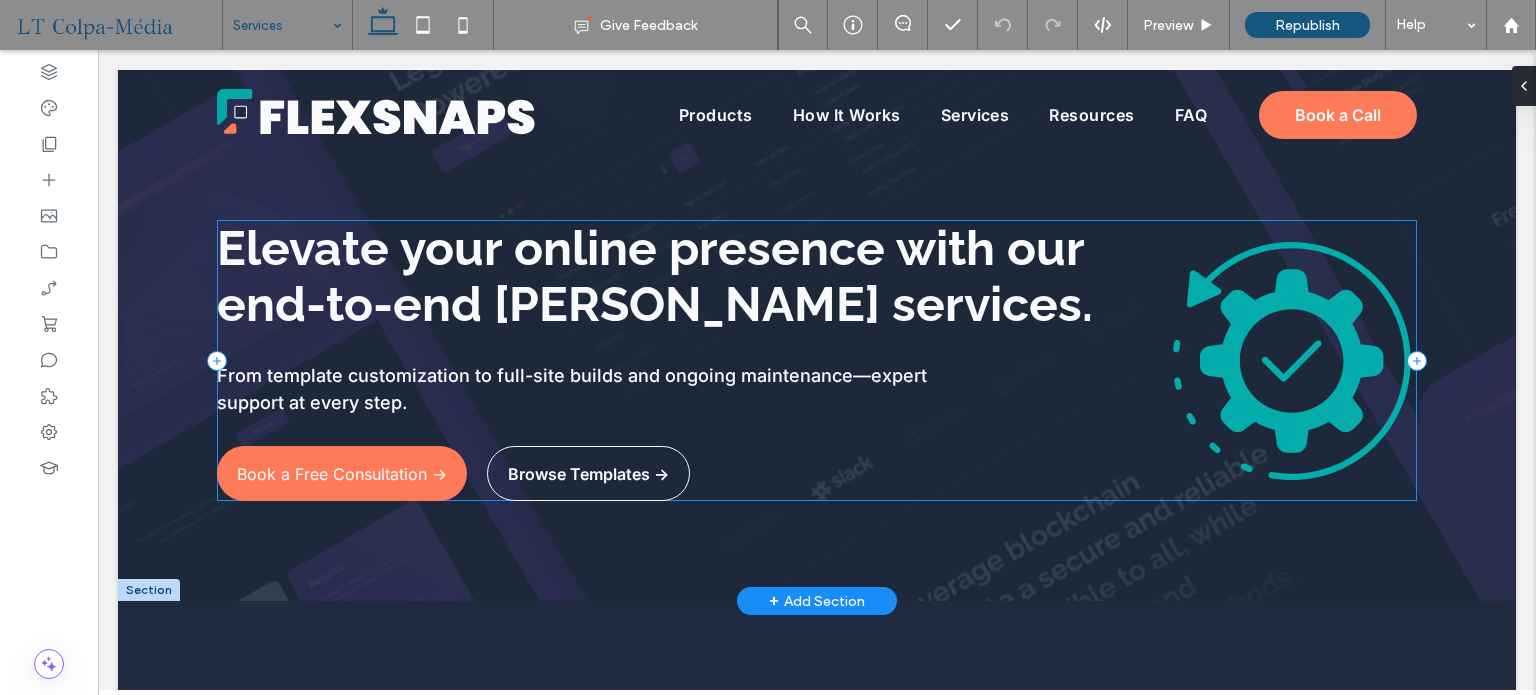 scroll, scrollTop: 0, scrollLeft: 0, axis: both 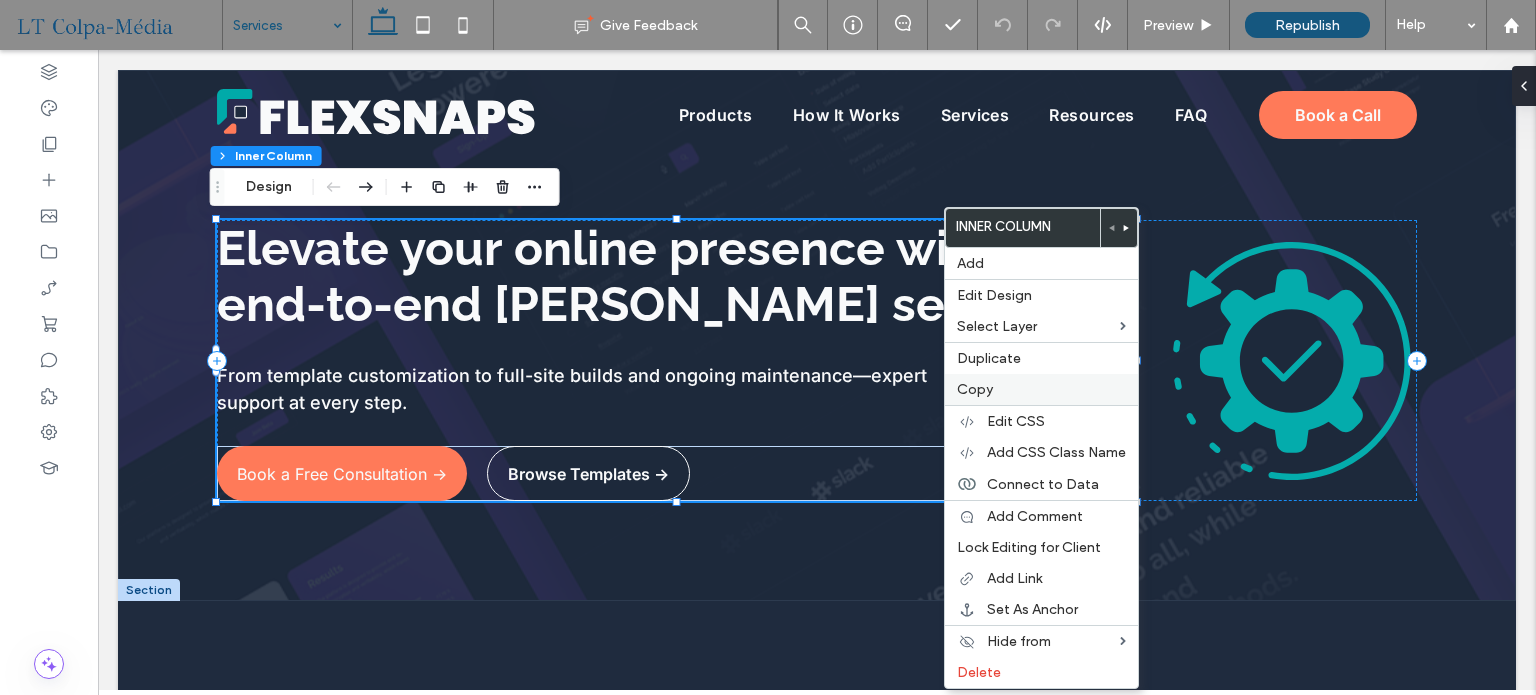 click on "Copy" at bounding box center [975, 389] 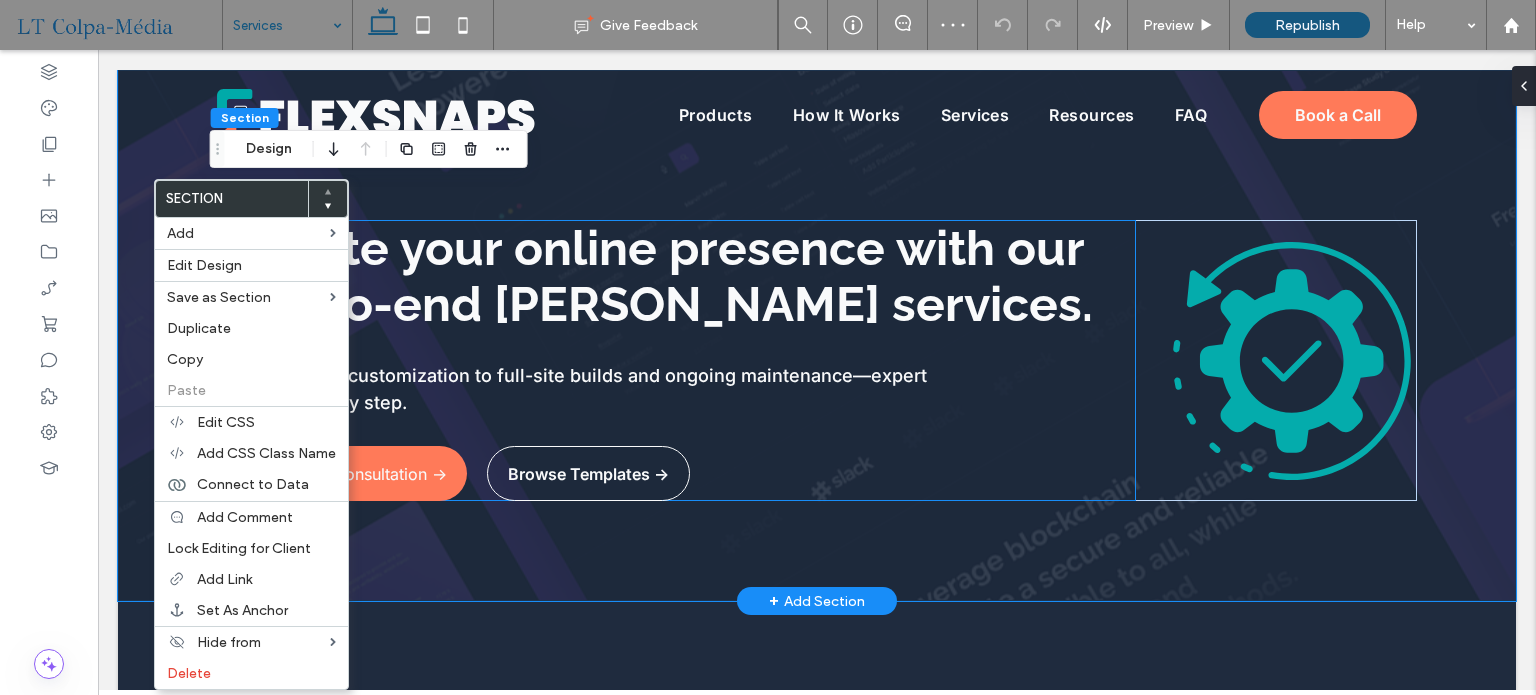 click on "Elevate your online presence with our end-to-end [PERSON_NAME] services.
From template customization to full-site builds and ongoing maintenance—expert support at every step.
Book a Free Consultation ->
Browse Templates ->" at bounding box center [676, 360] 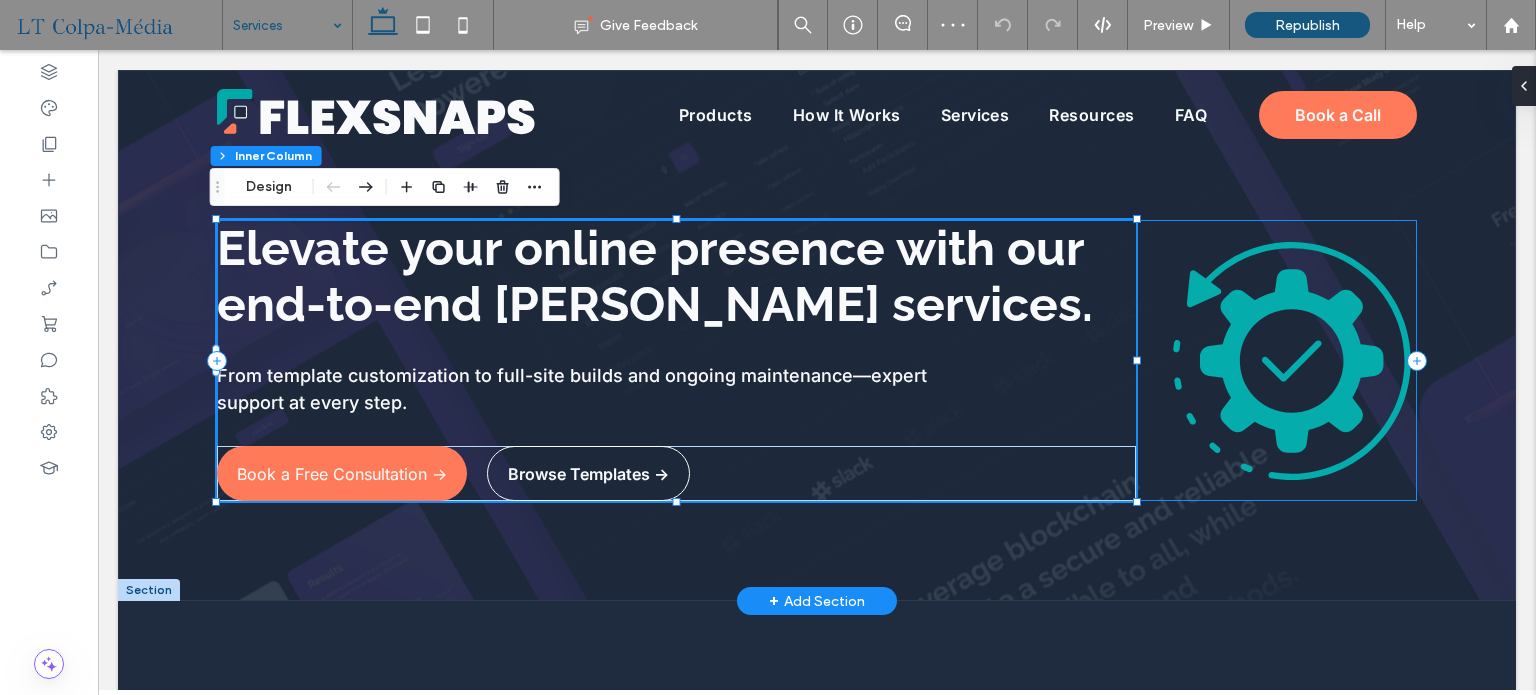 click on "Elevate your online presence with our end-to-end [PERSON_NAME] services.
From template customization to full-site builds and ongoing maintenance—expert support at every step.
Book a Free Consultation ->
Browse Templates ->" at bounding box center (817, 360) 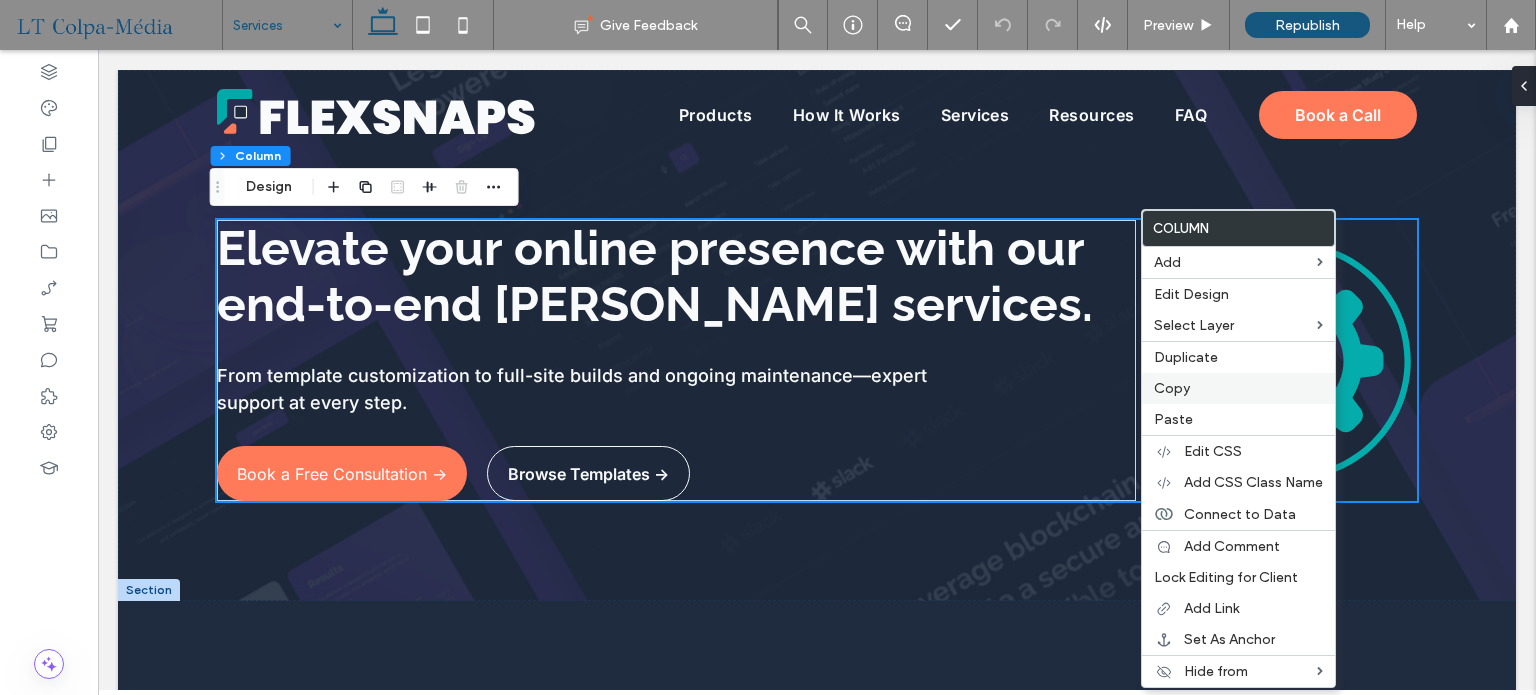 click on "Copy" at bounding box center [1172, 388] 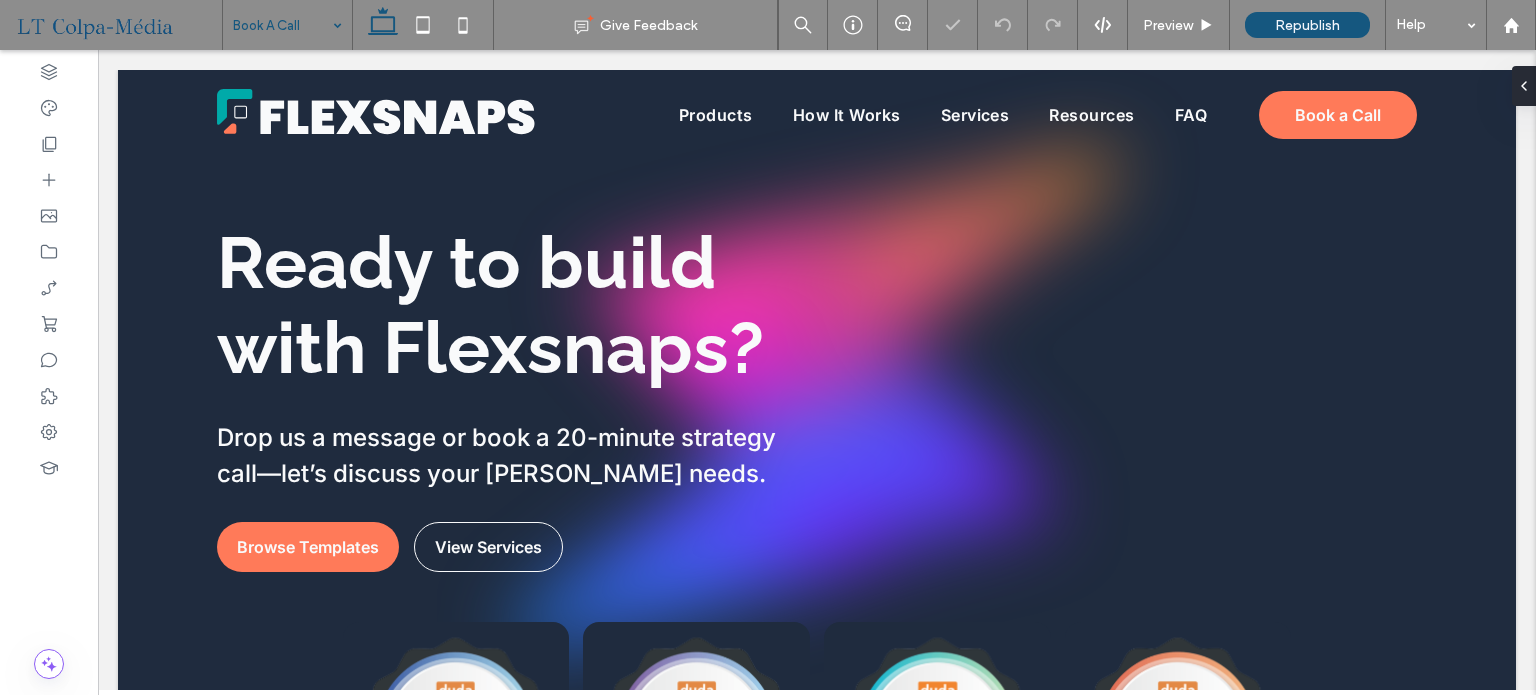 scroll, scrollTop: 0, scrollLeft: 0, axis: both 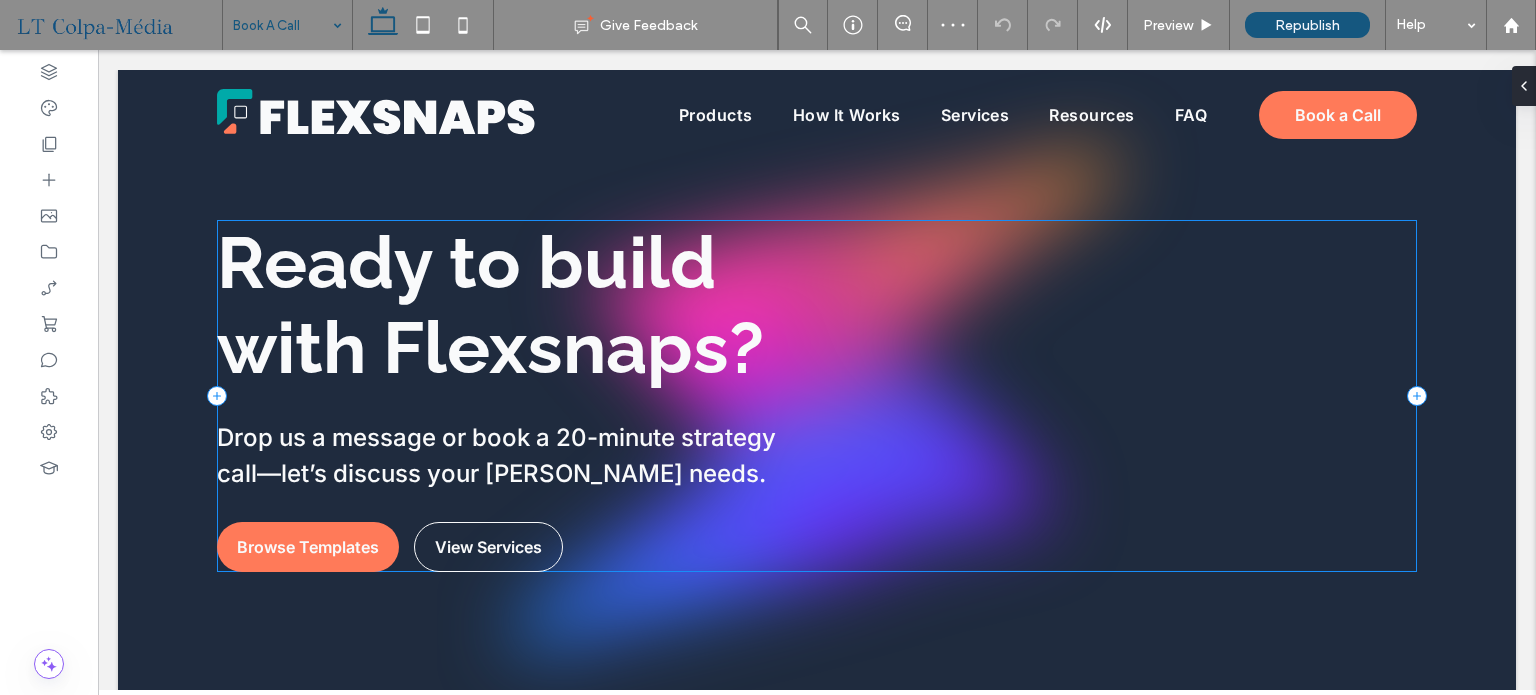 click on "Ready to build with Flexsnaps?
Drop us a message or book a 20-minute strategy call—let’s discuss your [PERSON_NAME] needs.
Browse Templates
View Services" at bounding box center [817, 396] 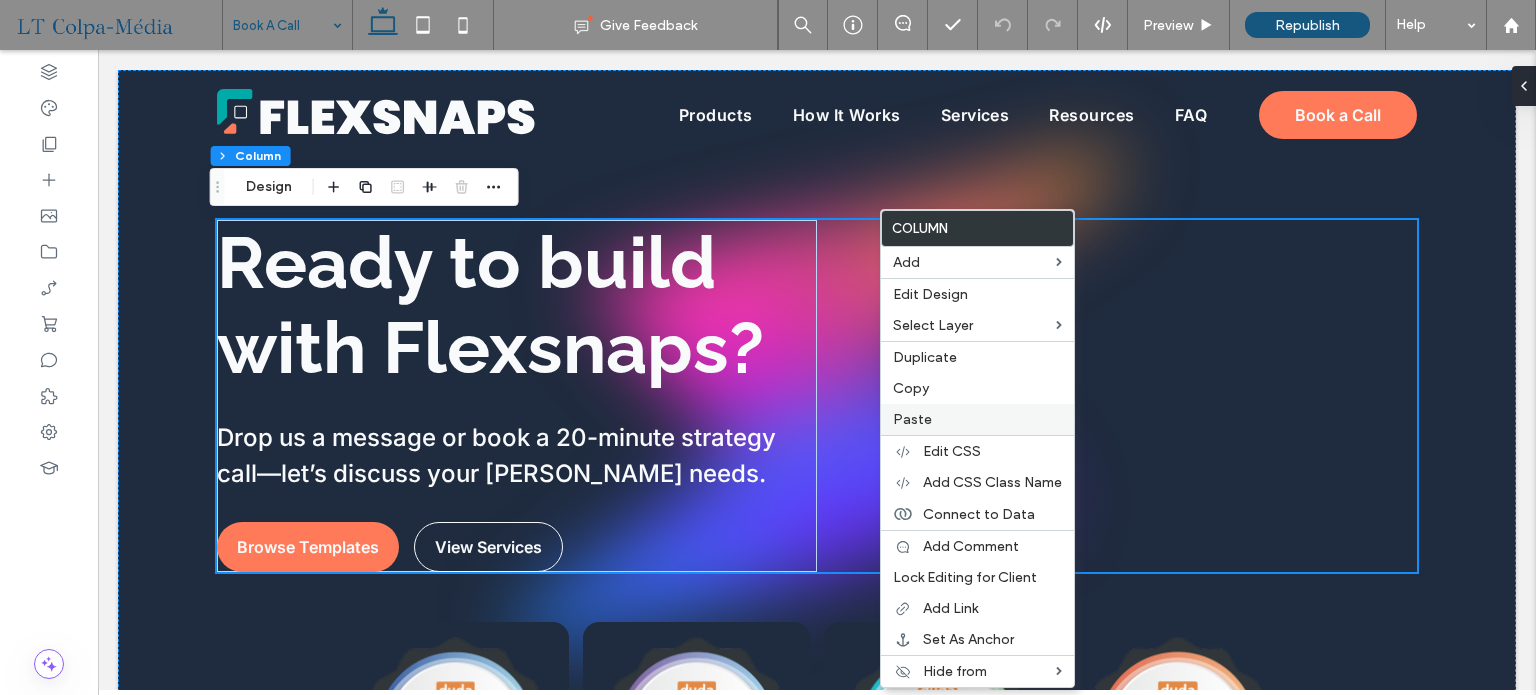 click on "Paste" at bounding box center (977, 419) 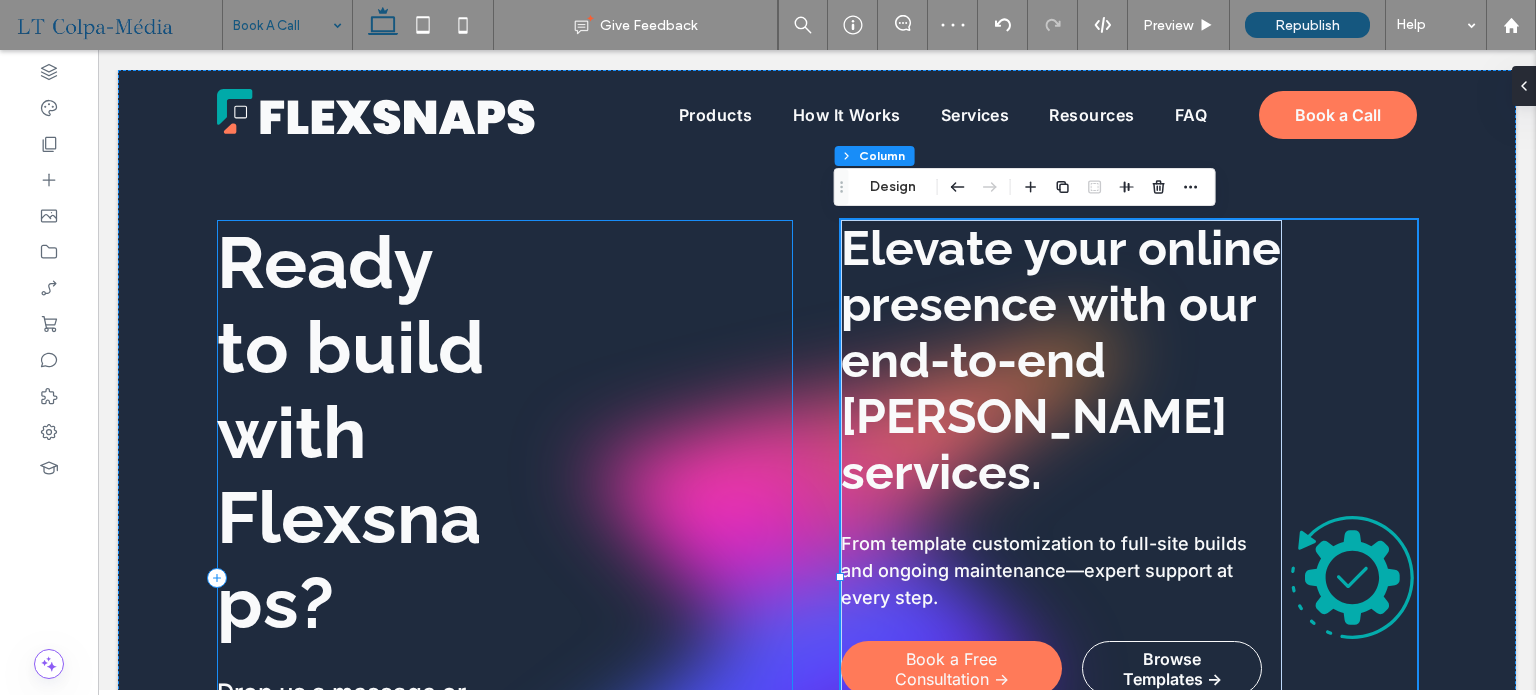 click on "Ready to build with Flexsnaps?
Drop us a message or book a 20-minute strategy call—let’s discuss your [PERSON_NAME] needs.
Browse Templates
View Services" at bounding box center [505, 577] 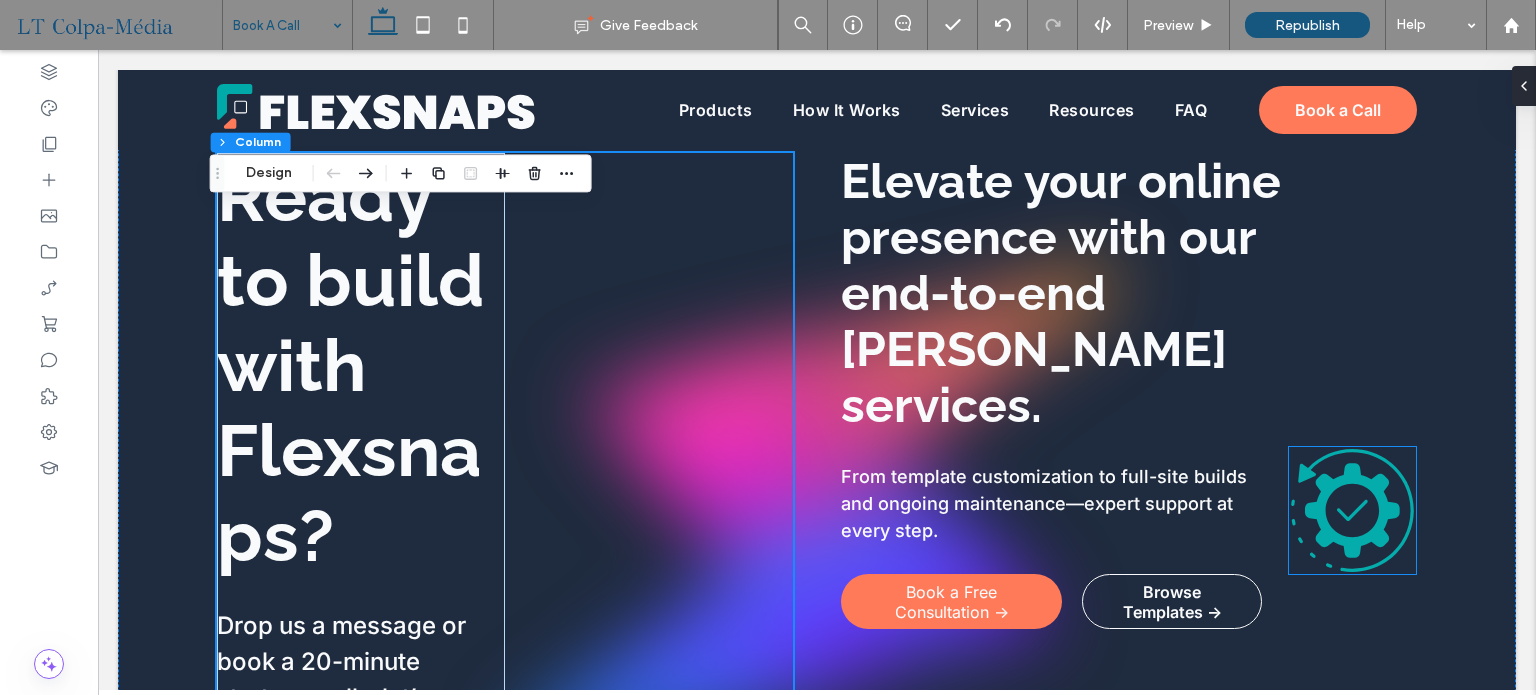 scroll, scrollTop: 200, scrollLeft: 0, axis: vertical 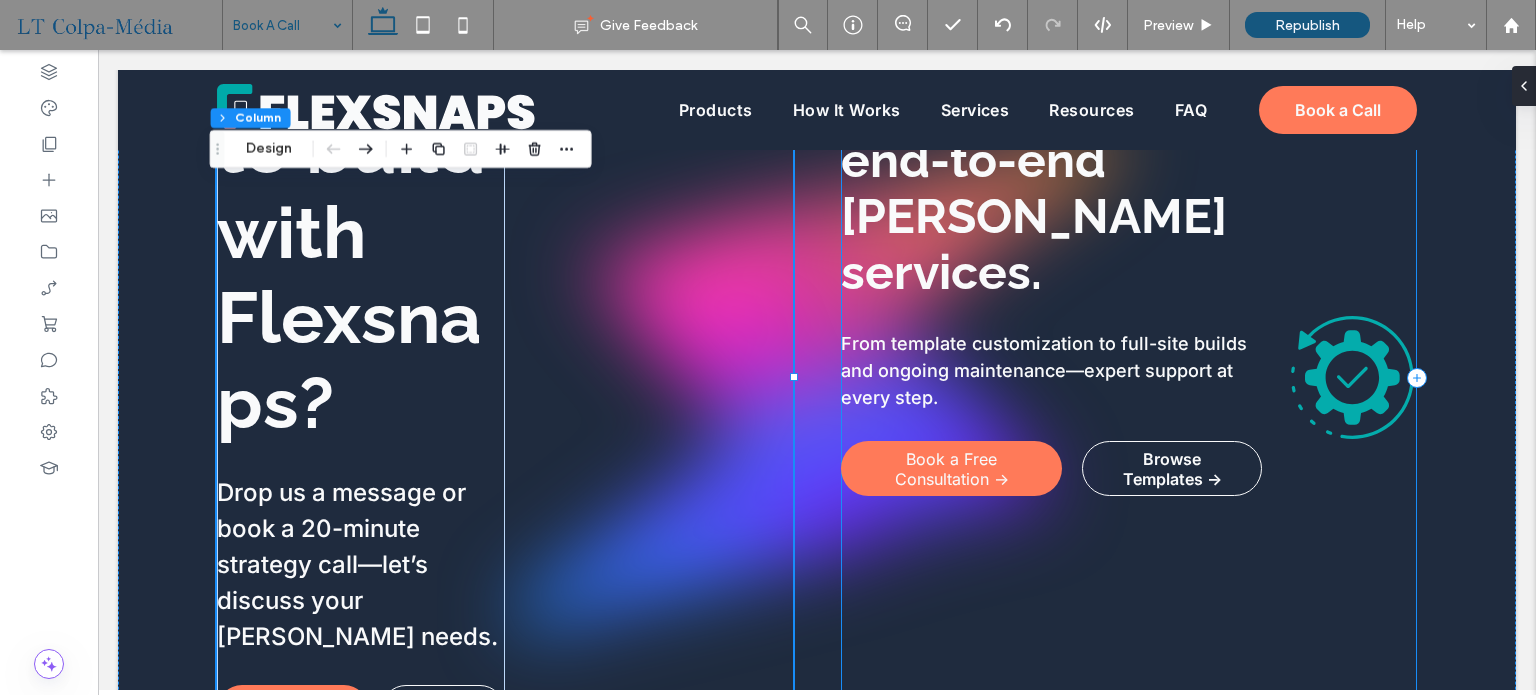 click on "Elevate your online presence with our end-to-end [PERSON_NAME] services.
From template customization to full-site builds and ongoing maintenance—expert support at every step.
Book a Free Consultation ->
Browse Templates ->" at bounding box center [1129, 377] 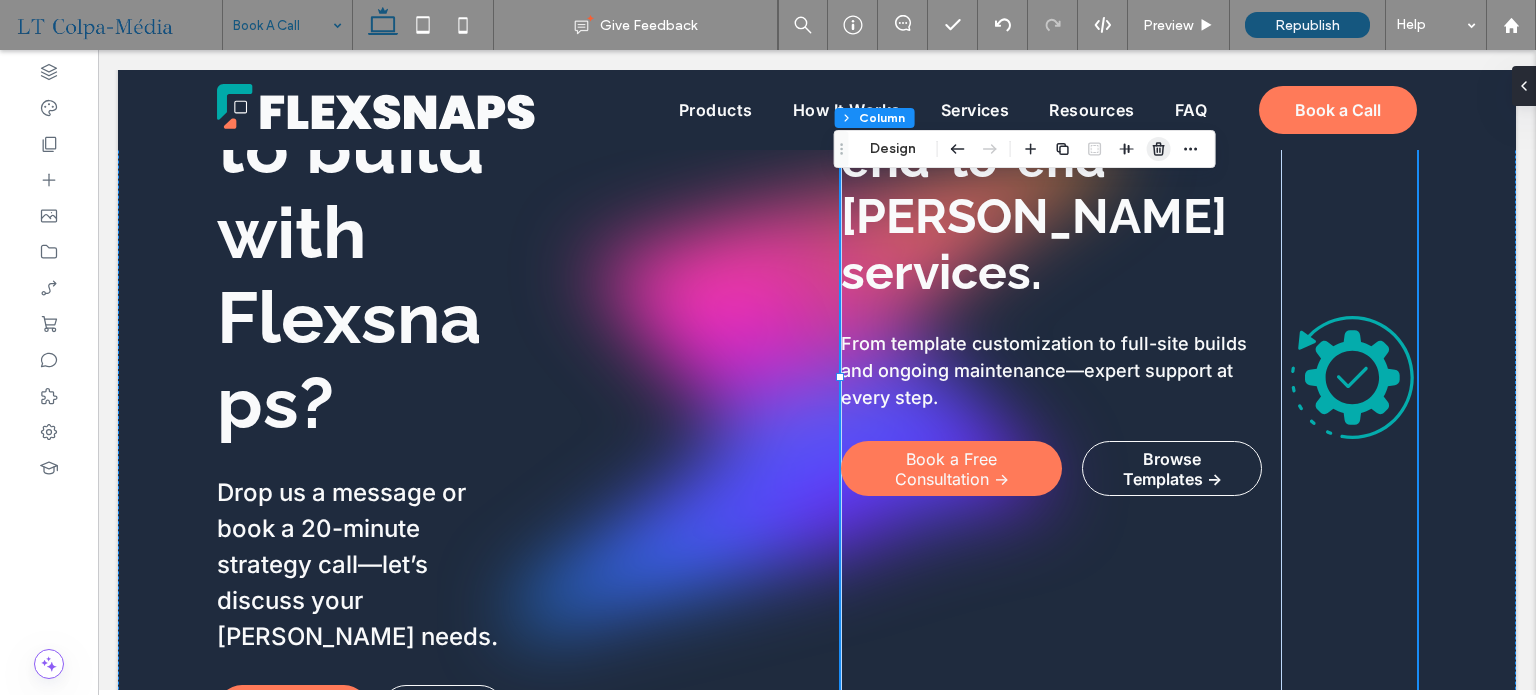 click 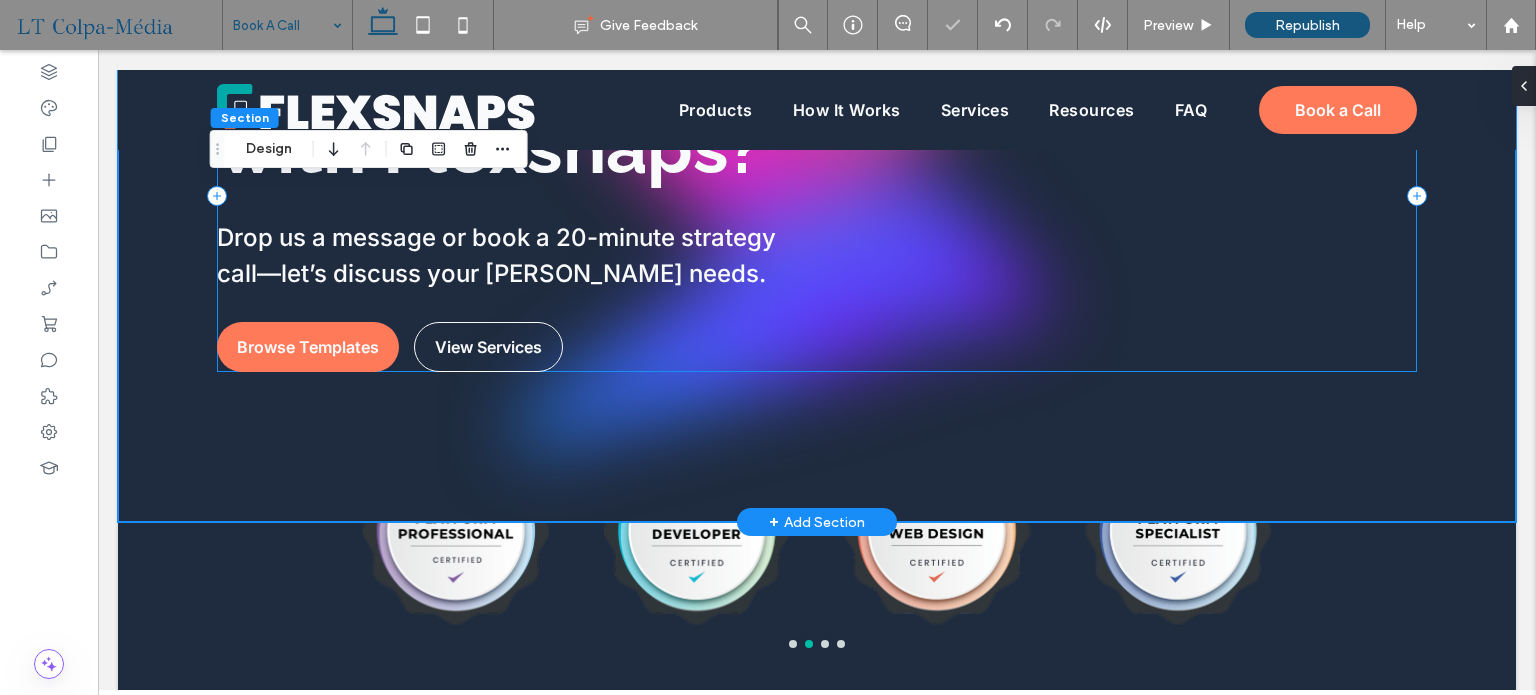 scroll, scrollTop: 0, scrollLeft: 0, axis: both 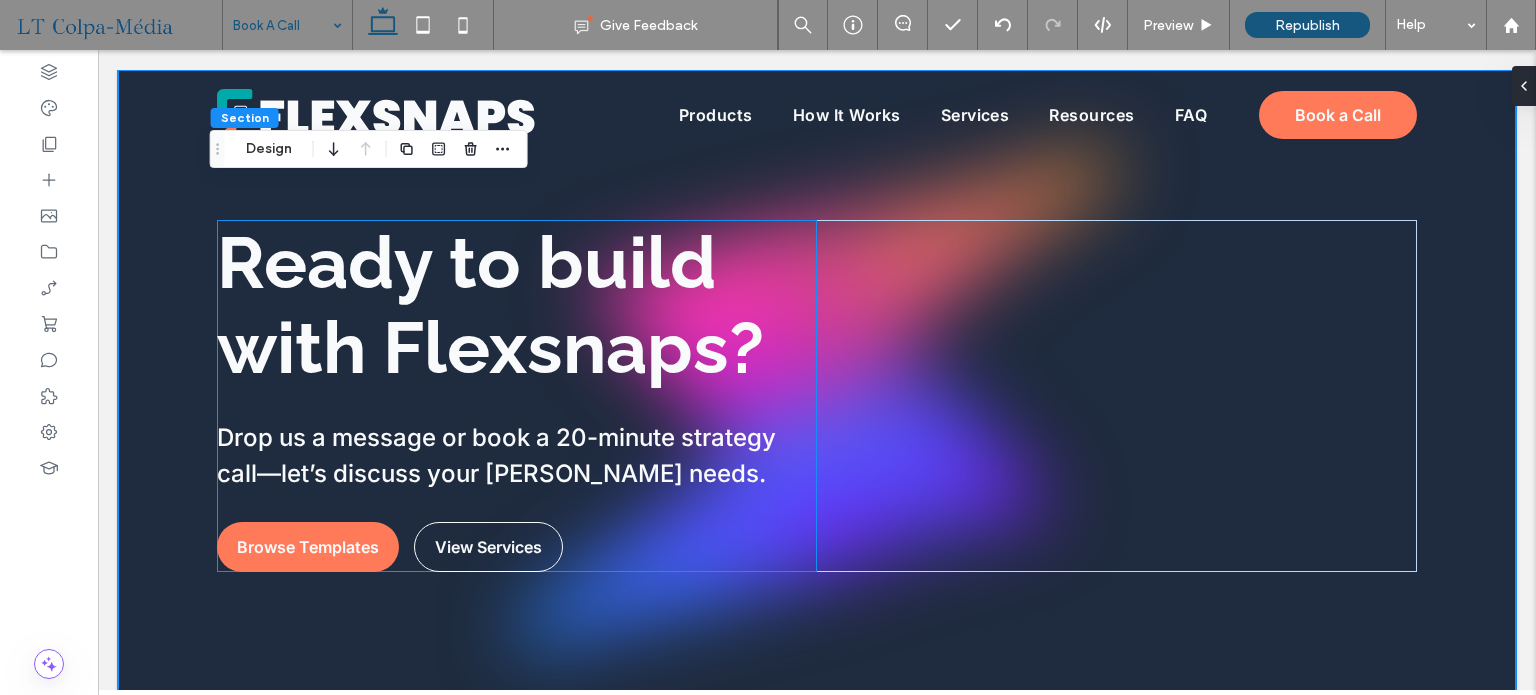 click on "Ready to build with Flexsnaps?
Drop us a message or book a 20-minute strategy call—let’s discuss your [PERSON_NAME] needs.
Browse Templates
View Services" at bounding box center (517, 396) 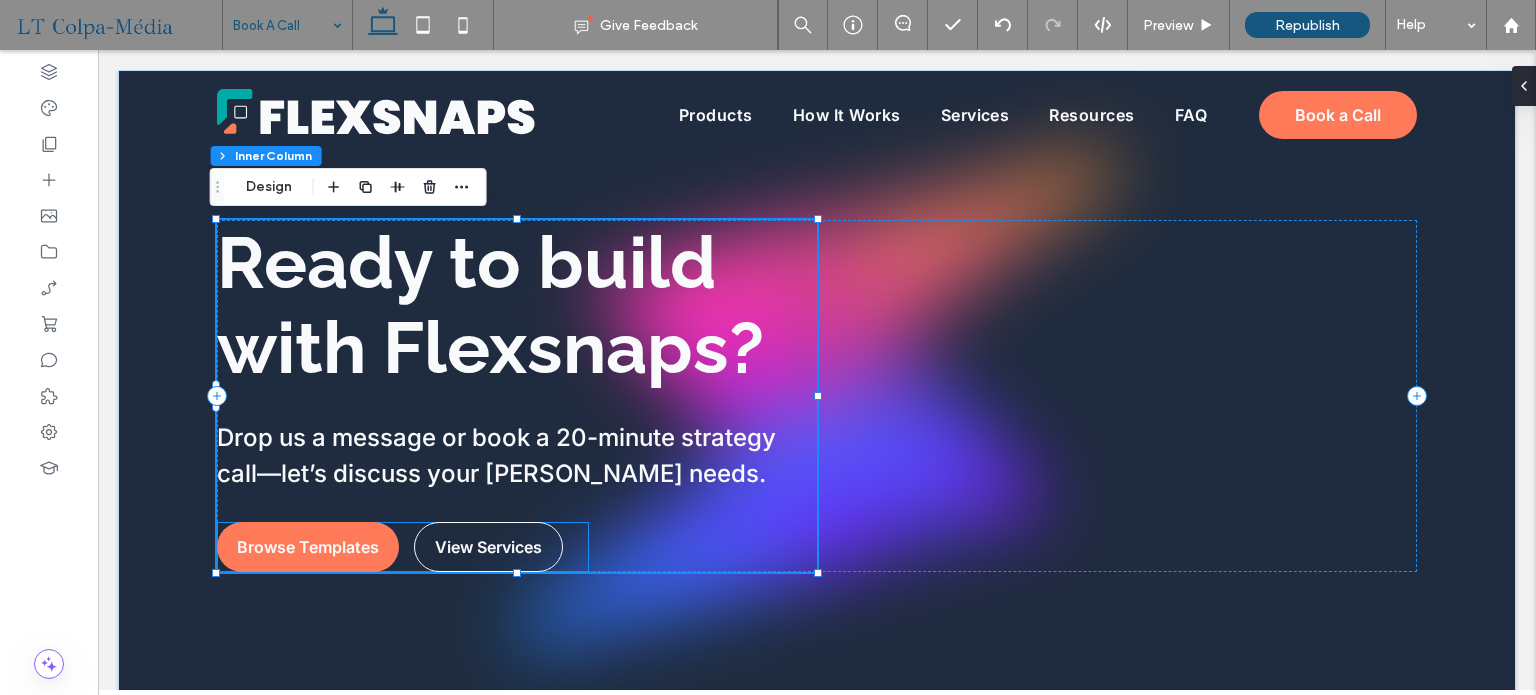 click on "Browse Templates
View Services" at bounding box center (403, 547) 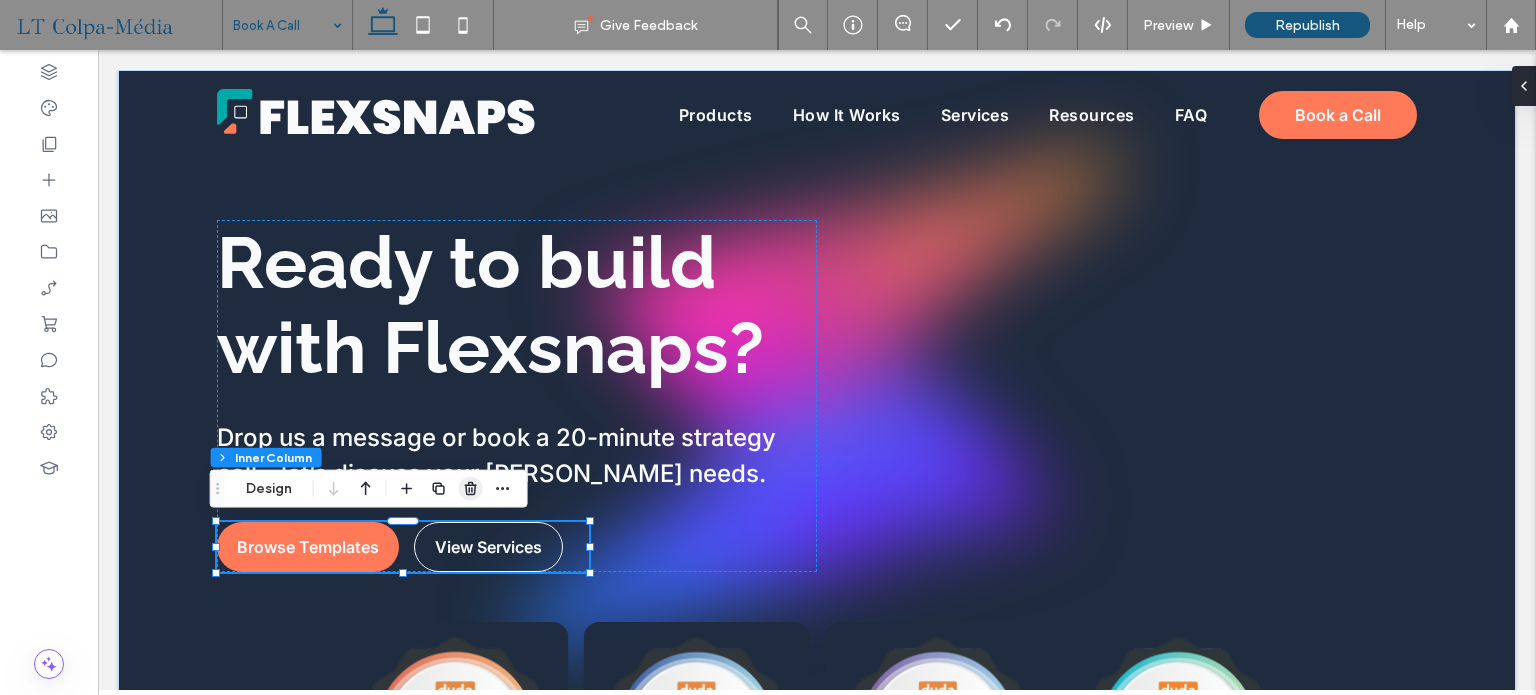 click 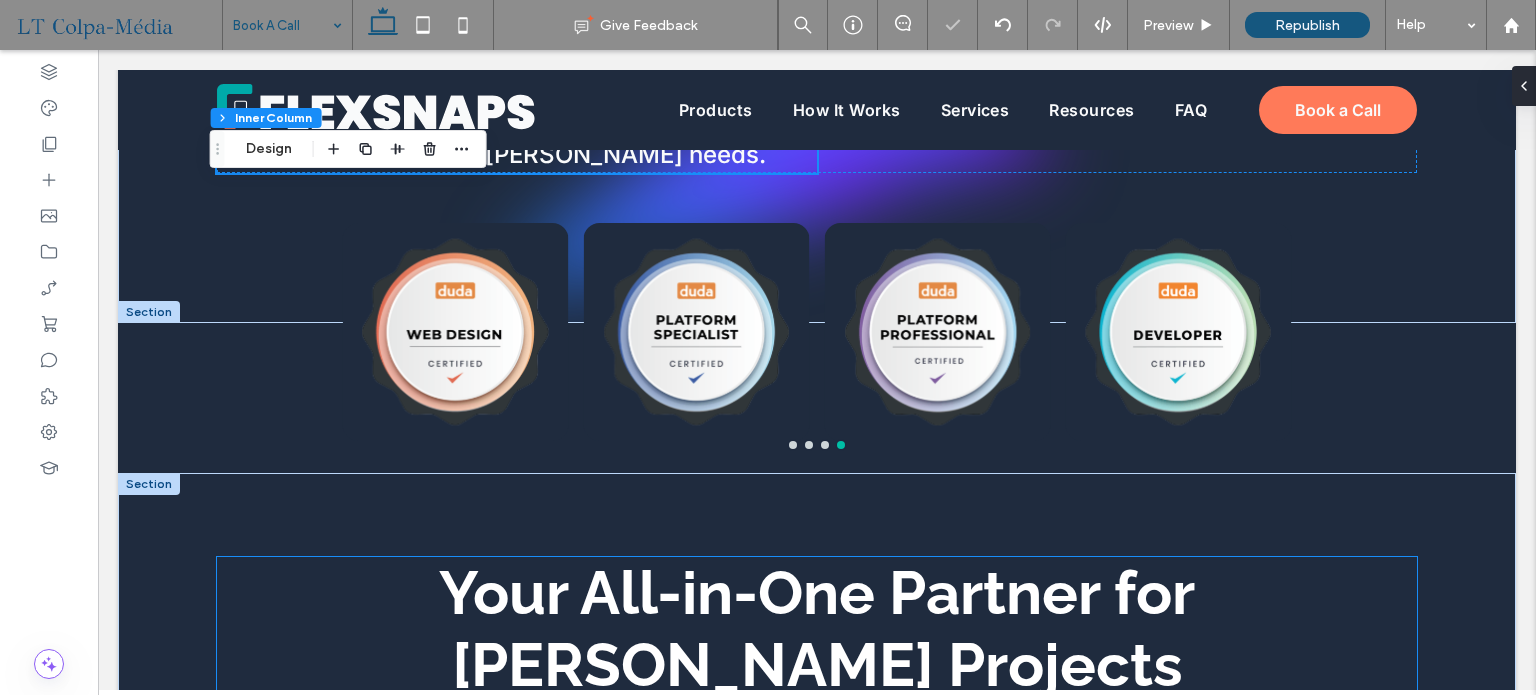 scroll, scrollTop: 400, scrollLeft: 0, axis: vertical 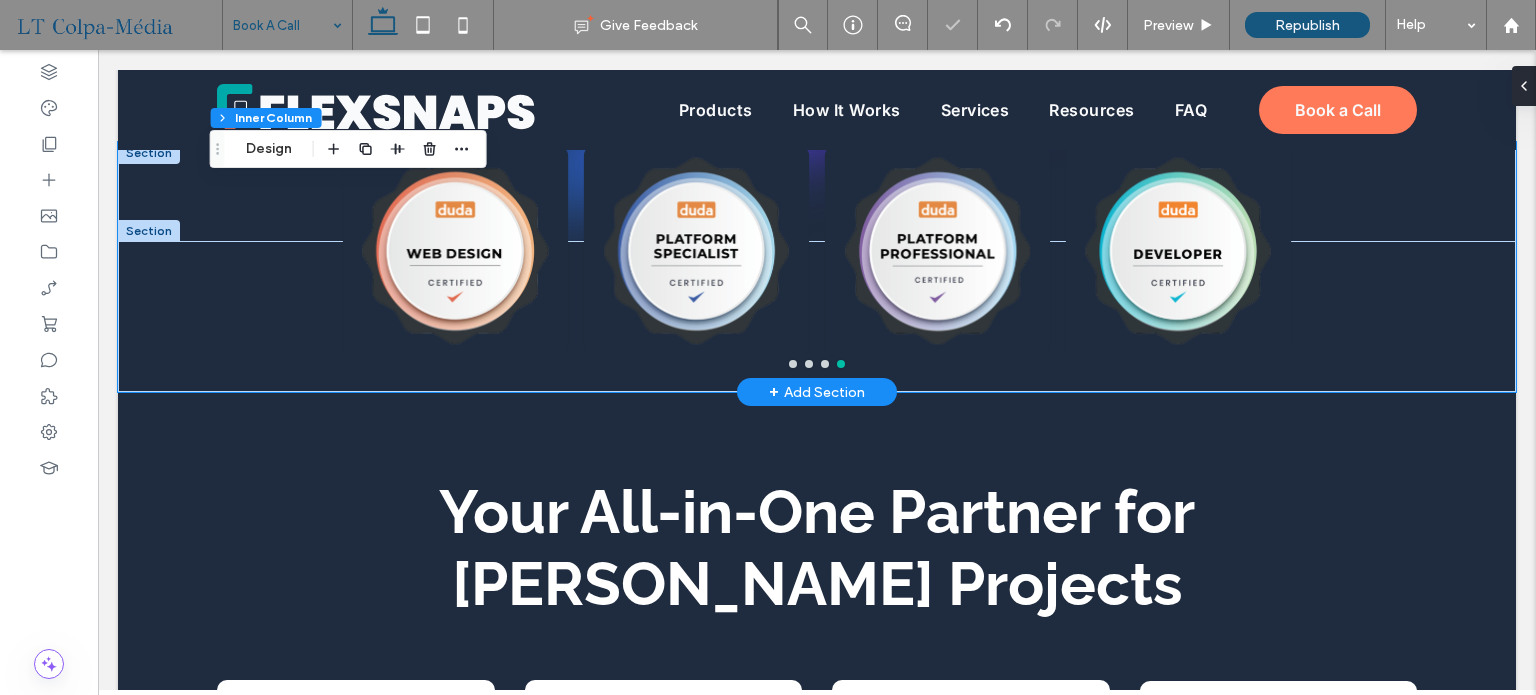 click on "a a a a" at bounding box center [817, 267] 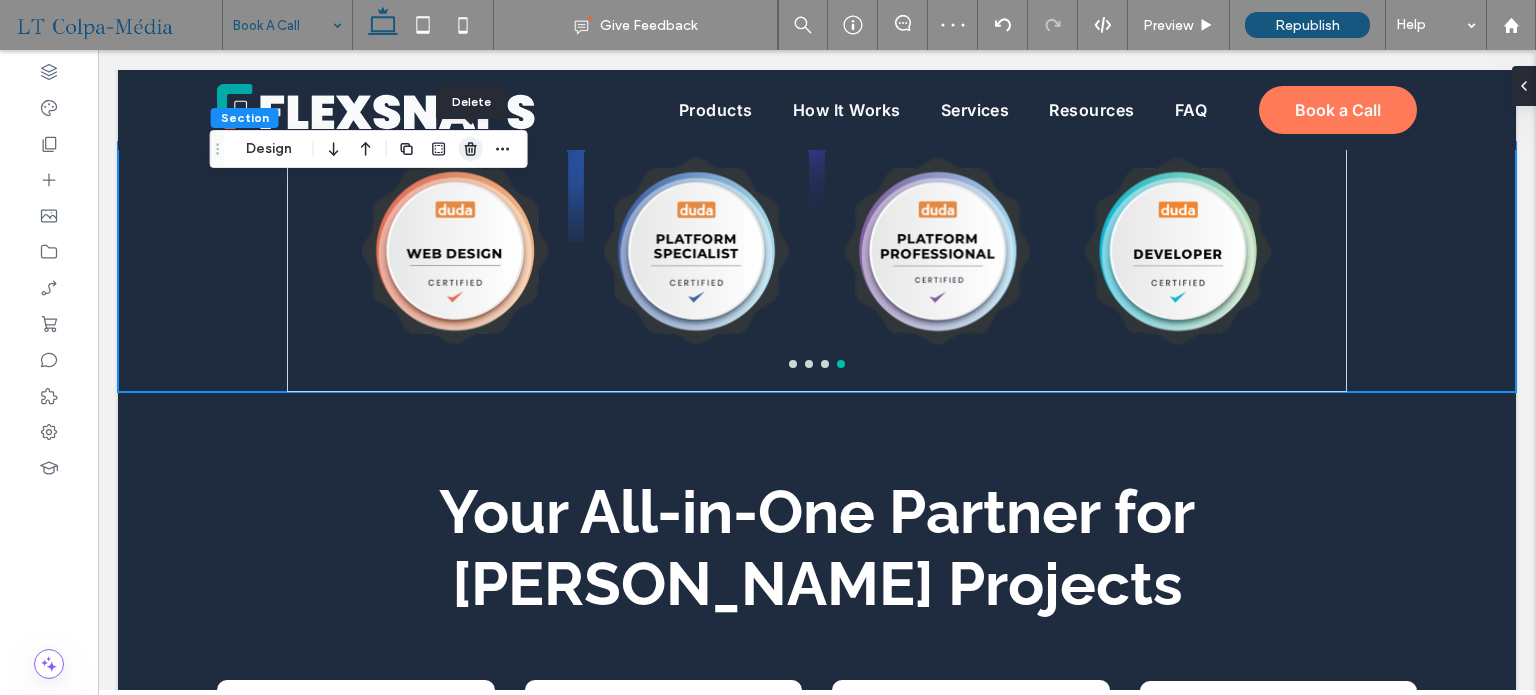 click 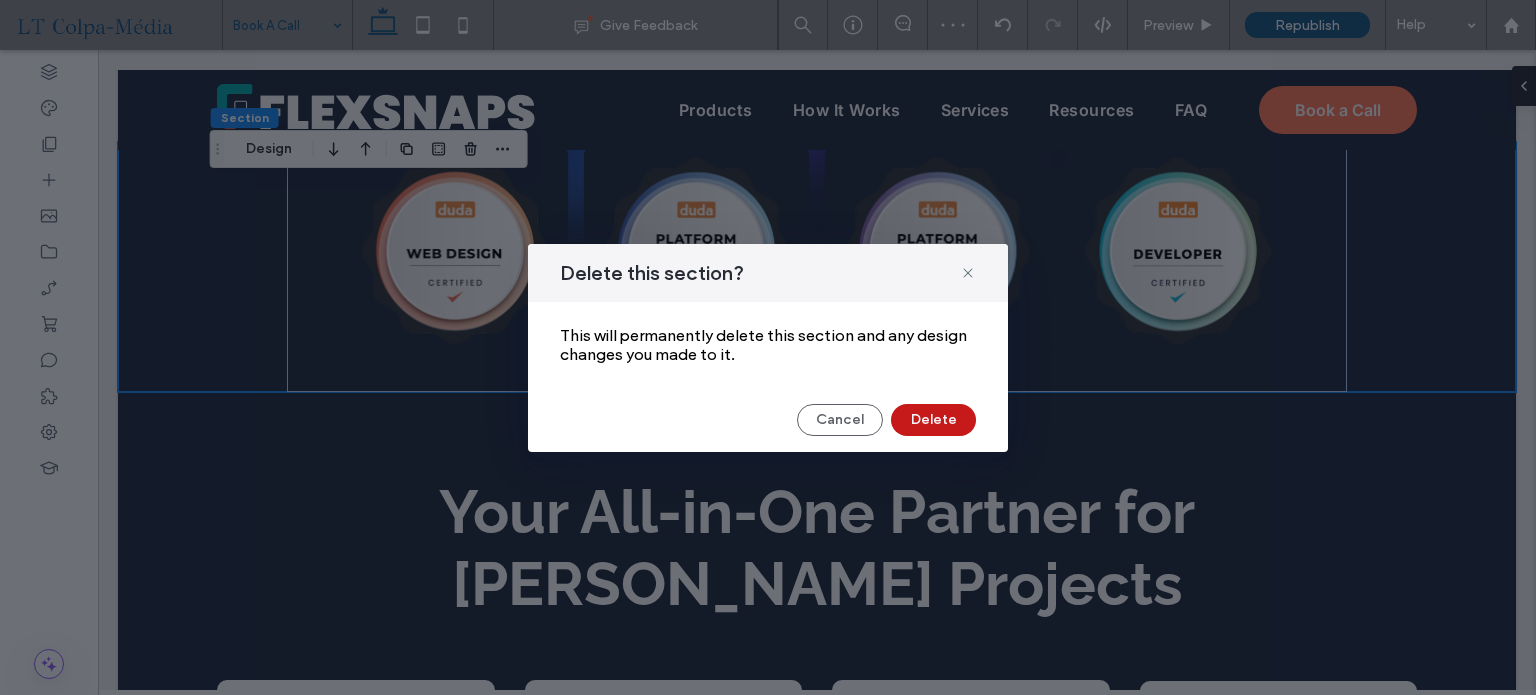 click on "Delete" at bounding box center (933, 420) 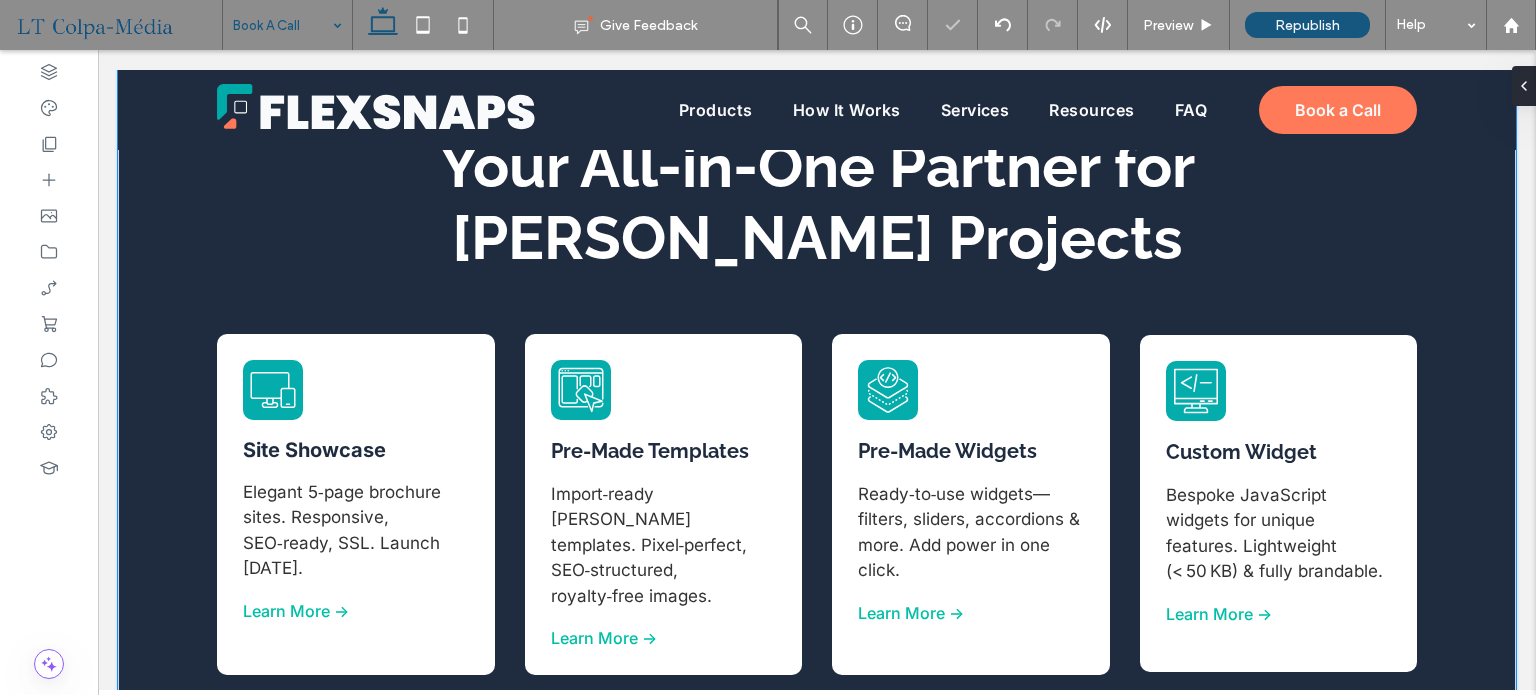 scroll, scrollTop: 600, scrollLeft: 0, axis: vertical 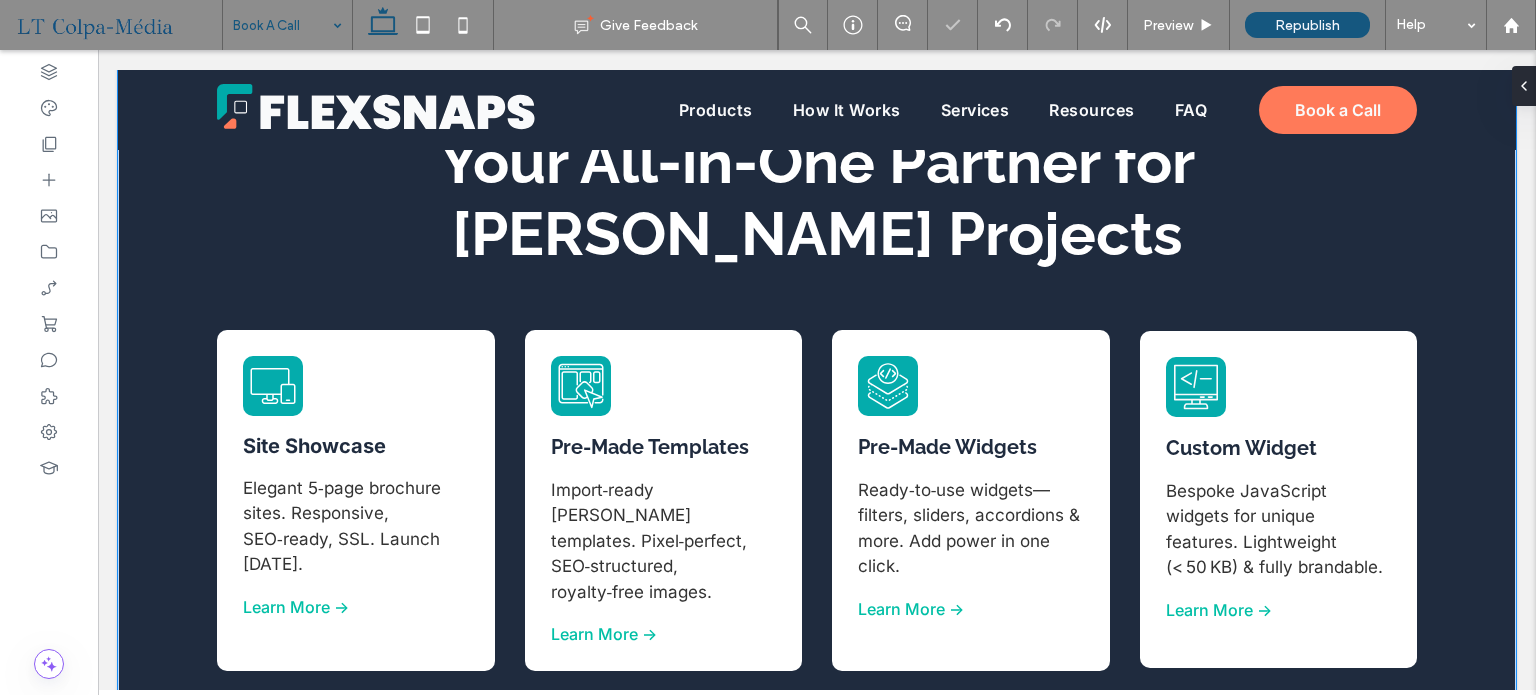click on "Your All-in-One Partner for [PERSON_NAME] Projects
Pre-Made Templates
Import‑ready [PERSON_NAME] templates. Pixel‑perfect, SEO‑structured, royalty‑free images.
Learn More ->
Site Showcase
Elegant 5‑page brochure sites. Responsive, SEO‑ready, SSL. Launch [DATE].
Learn More ->
eCommerce Setup
Complete store: catalog, payments, shipping, taxes, emails. Up to 1000 products.
Learn More ->
Pre-Made Widgets
Ready‑to‑use widgets—filters, sliders, accordions & more. Add power in one click.
Learn More ->
Custom Widget" at bounding box center (817, 571) 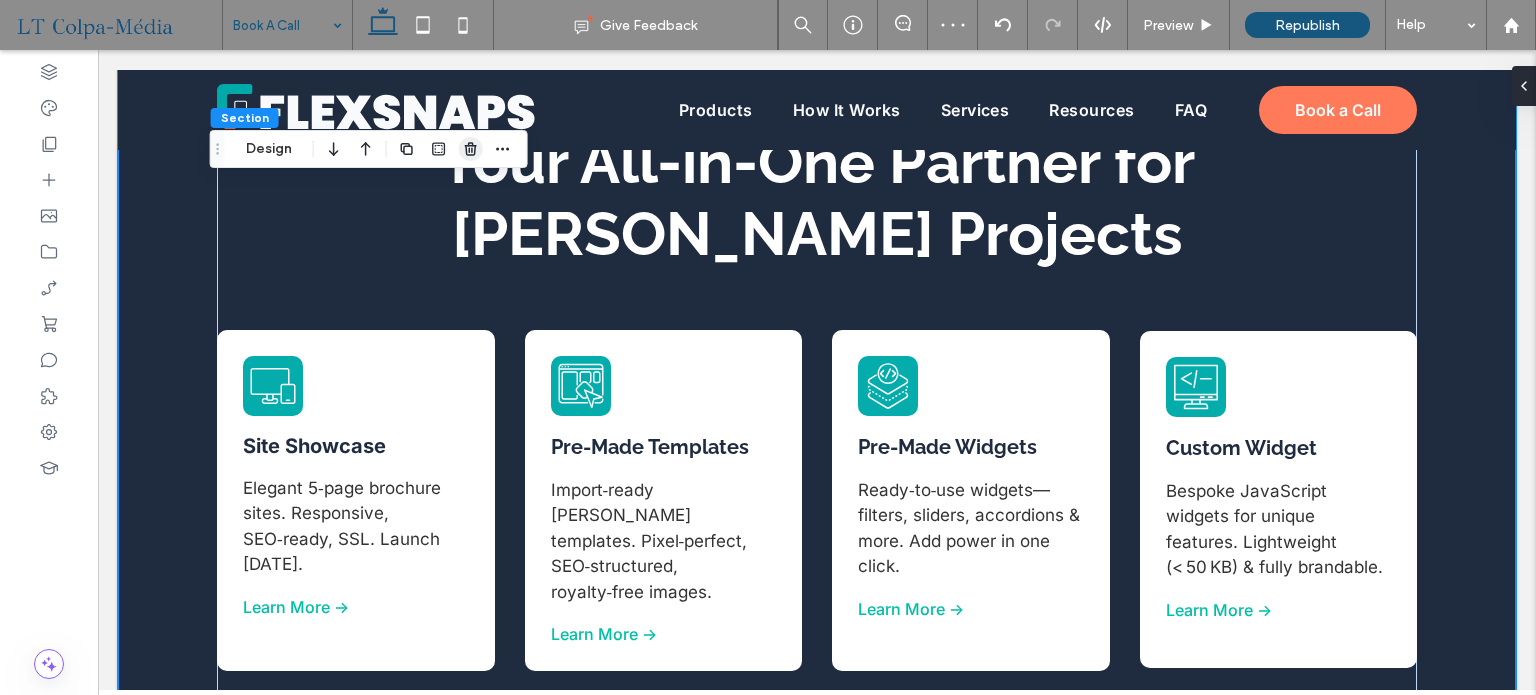 click 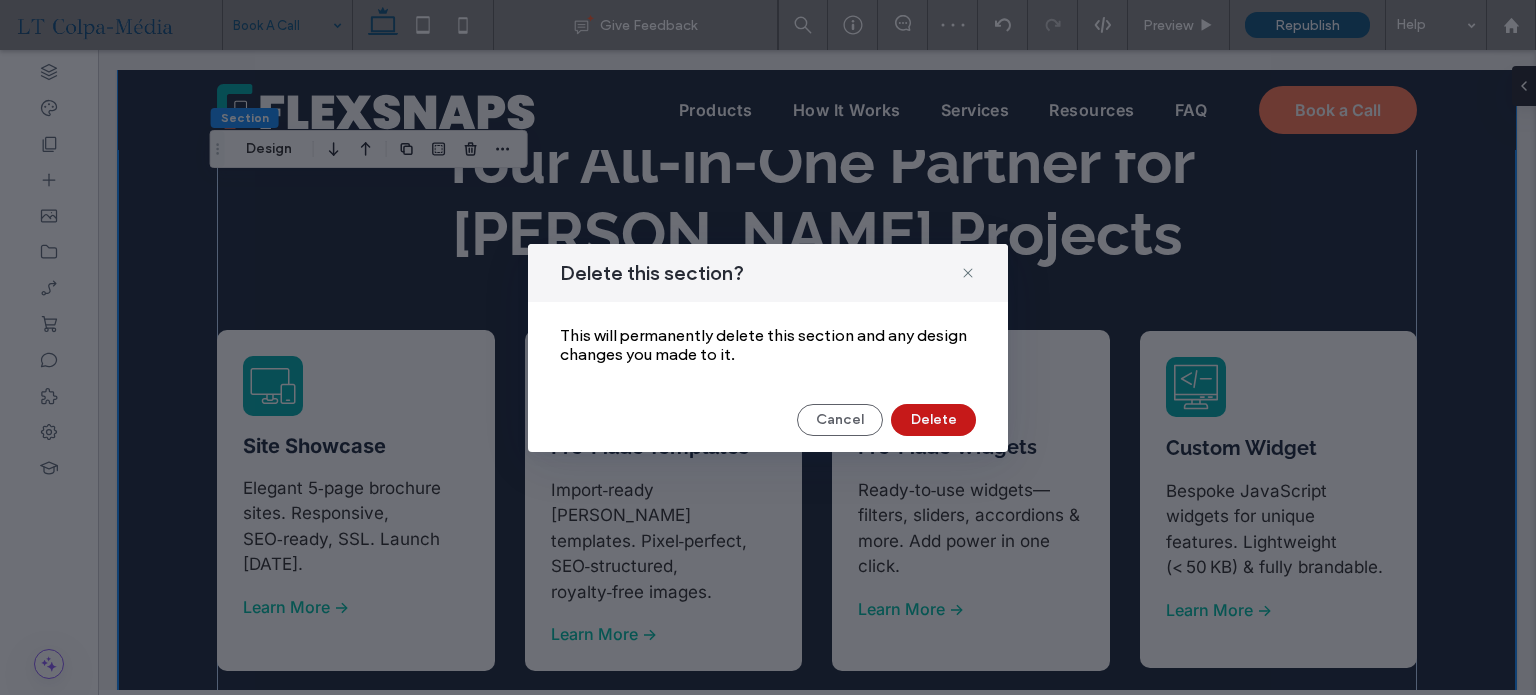 click on "Delete" at bounding box center [933, 420] 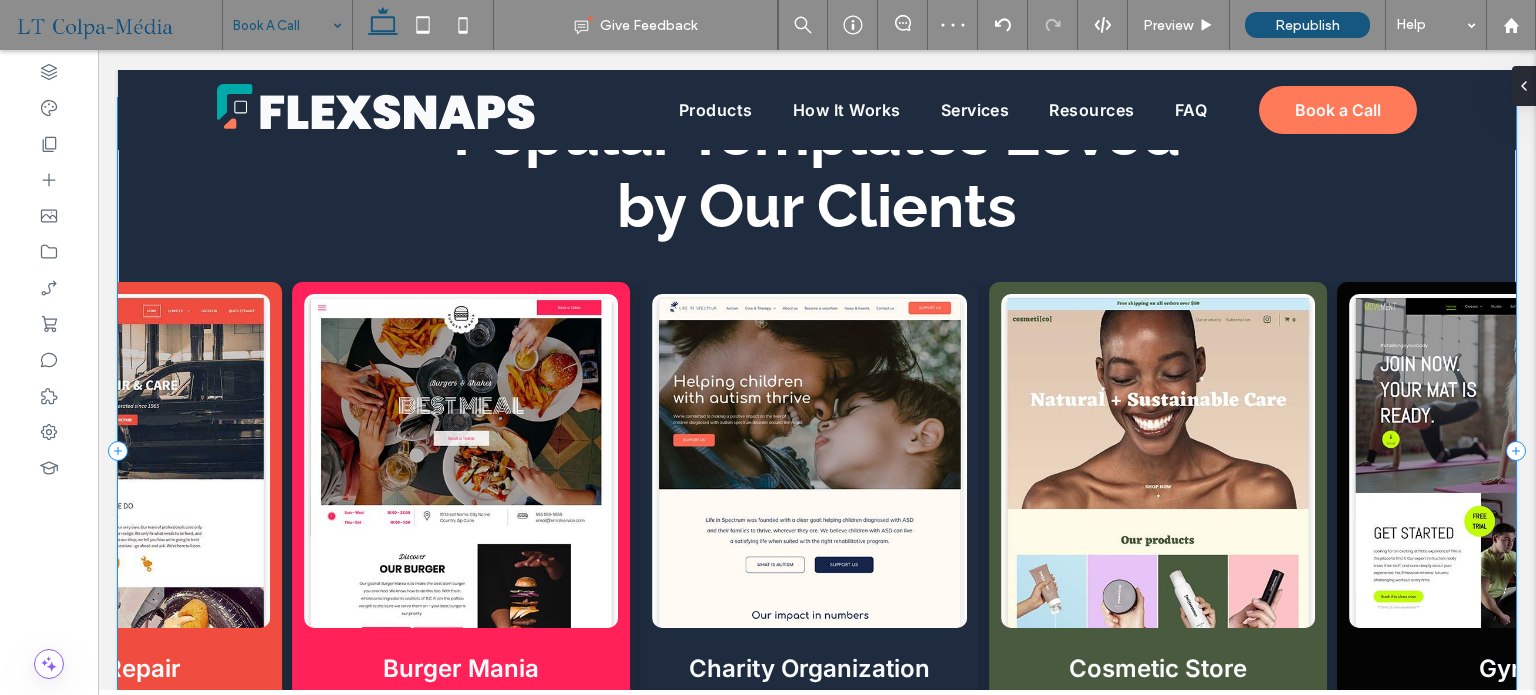 click on "Popular Templates Loved by Our Clients
Academic
Accountant
Bakery" at bounding box center [817, 451] 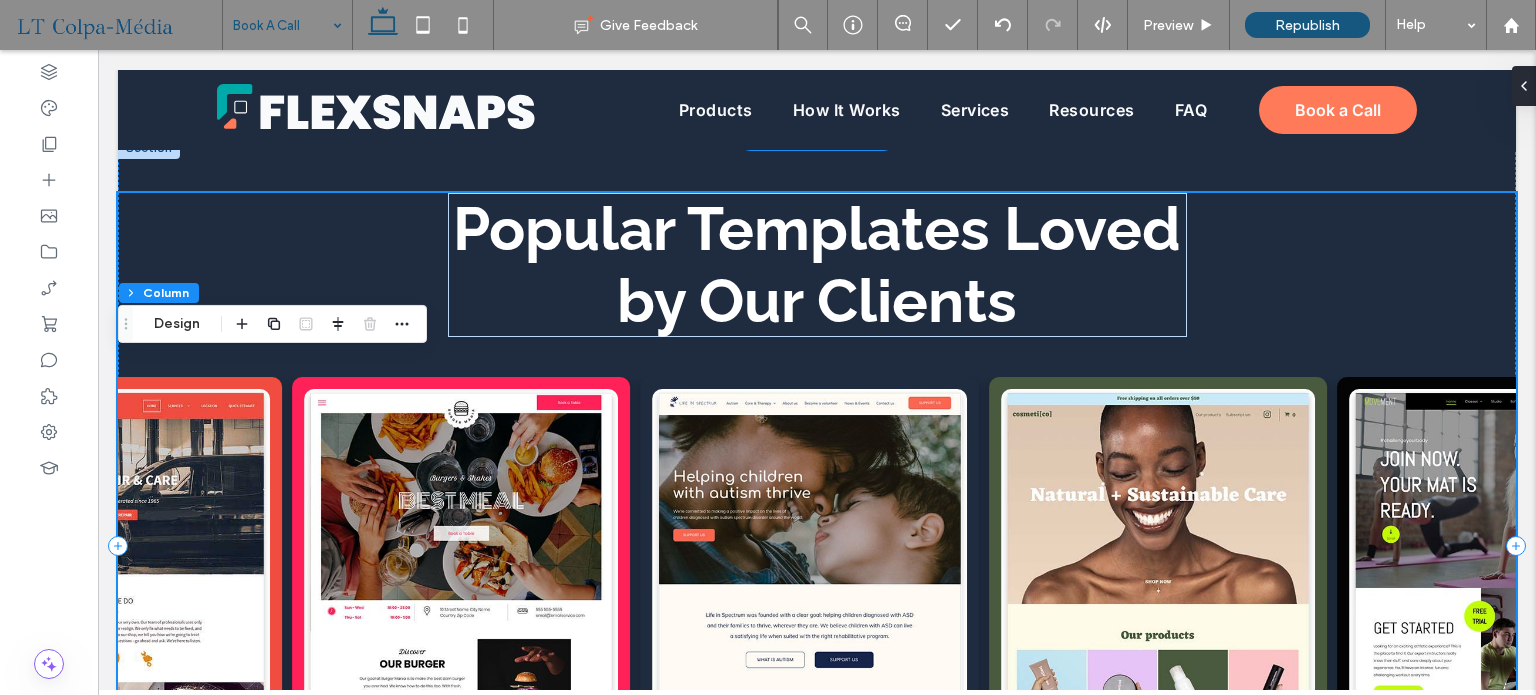 scroll, scrollTop: 300, scrollLeft: 0, axis: vertical 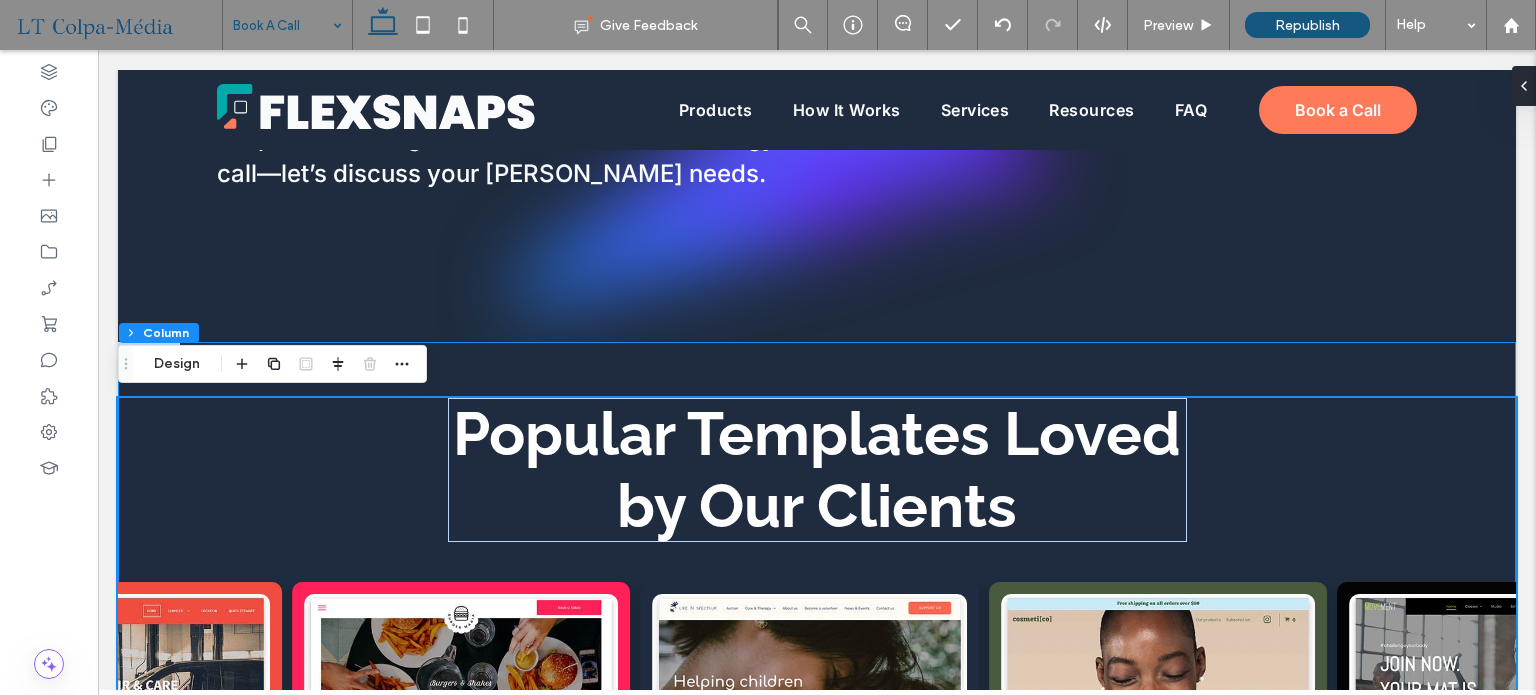 click on "Popular Templates Loved by Our Clients
Academic
Accountant
Bakery" at bounding box center (817, 765) 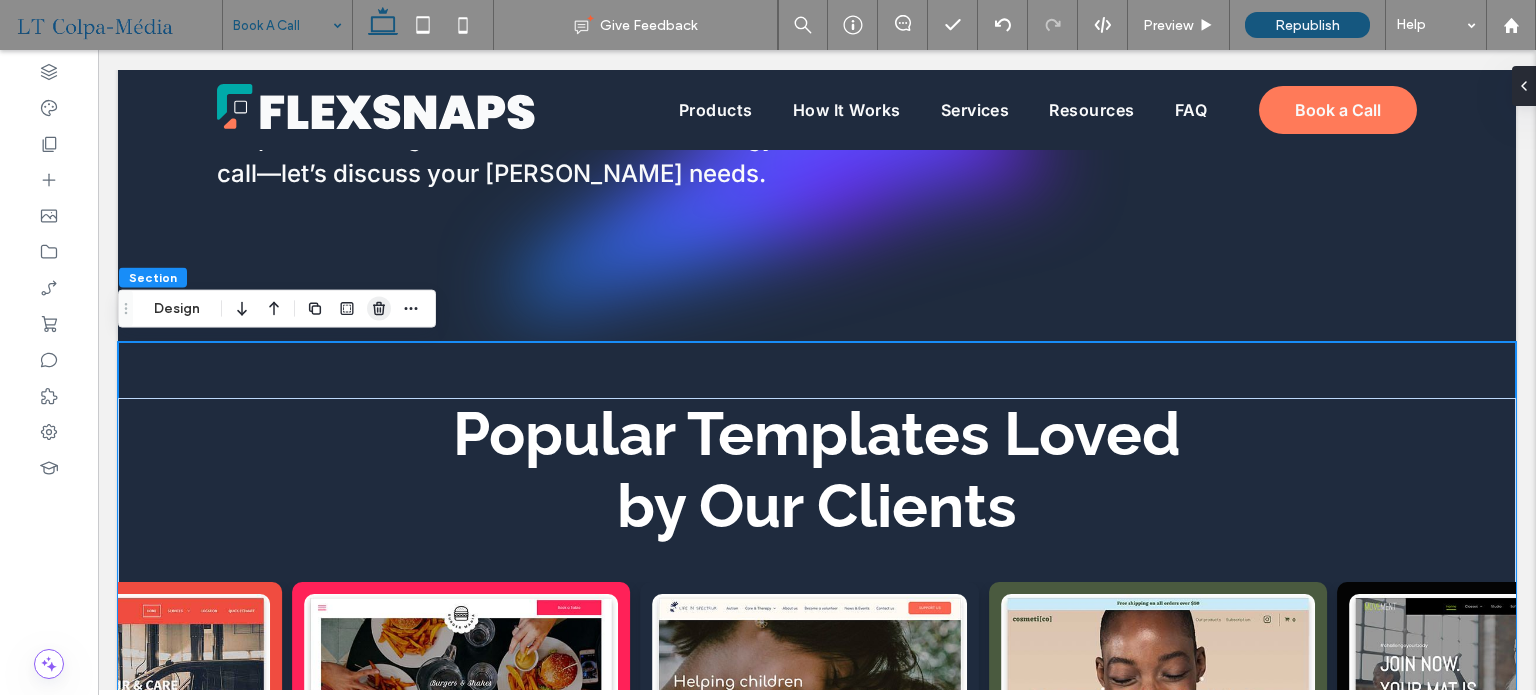 click 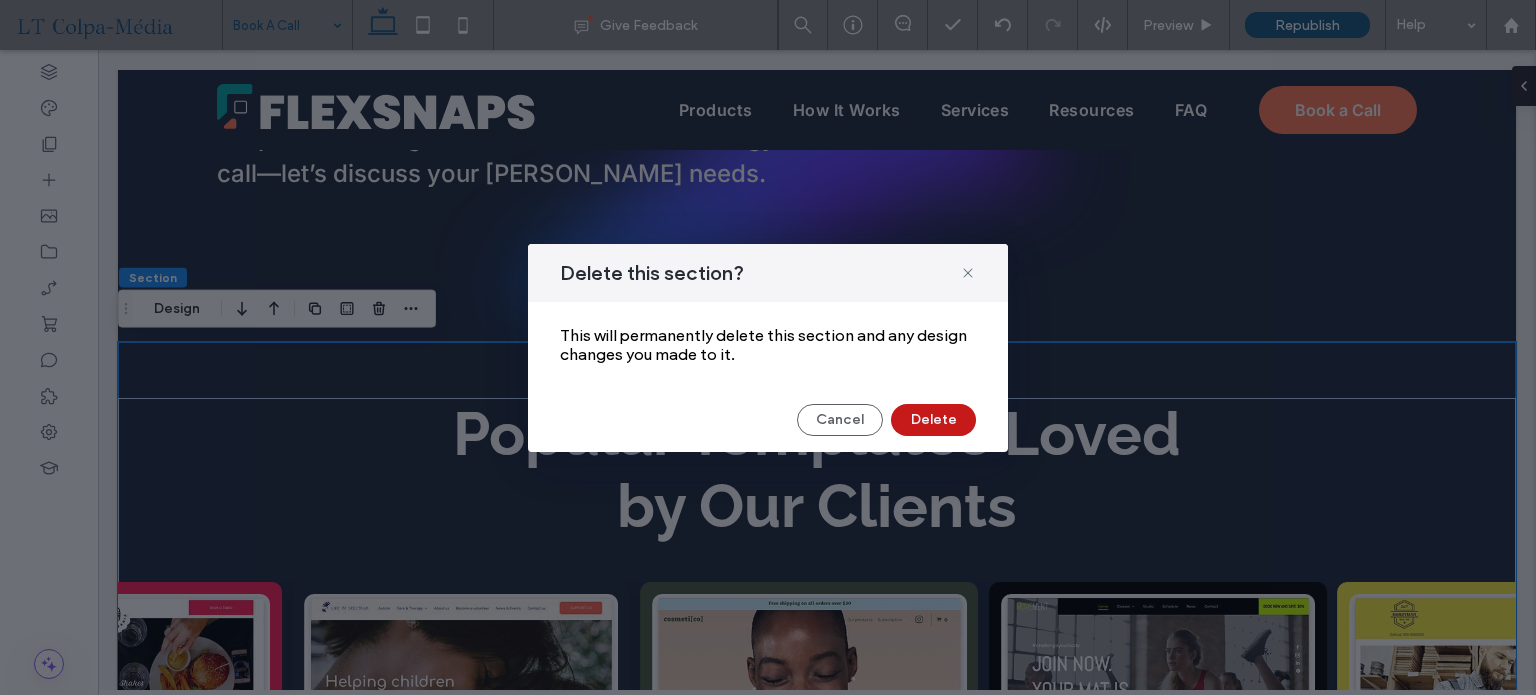 drag, startPoint x: 942, startPoint y: 422, endPoint x: 844, endPoint y: 374, distance: 109.12378 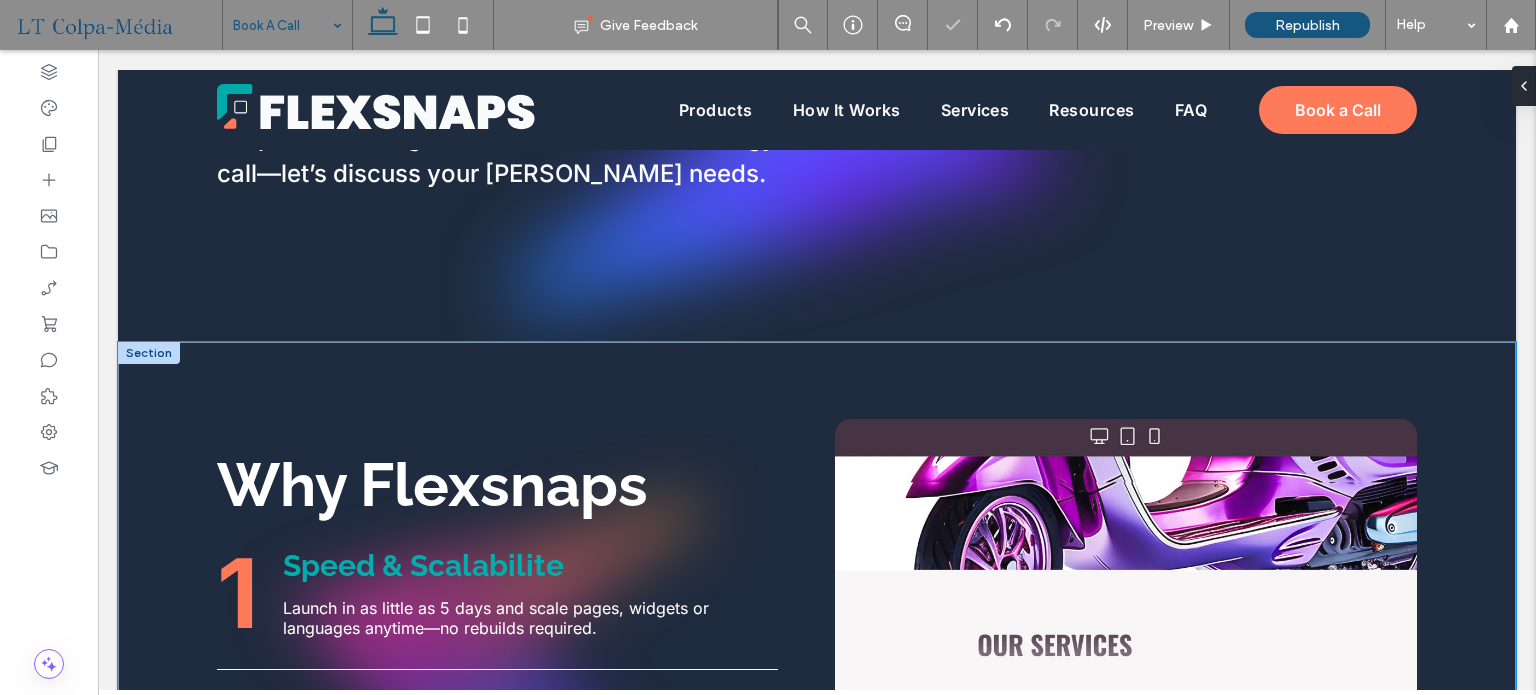 click on "Why Flexsnaps
1
Speed & Scalabilite
Launch in as little as 5 days and scale pages, widgets or languages anytime—no rebuilds required.
2
Certified [PERSON_NAME] Experts
100 + sites, 30 + custom widgets and every [PERSON_NAME] certification in the bag—your project is in safe hands.
3
All‑in‑One Partnership
From strategy to support, we handle design, dev, SEO and maintenance so you focus on growth." at bounding box center (817, 688) 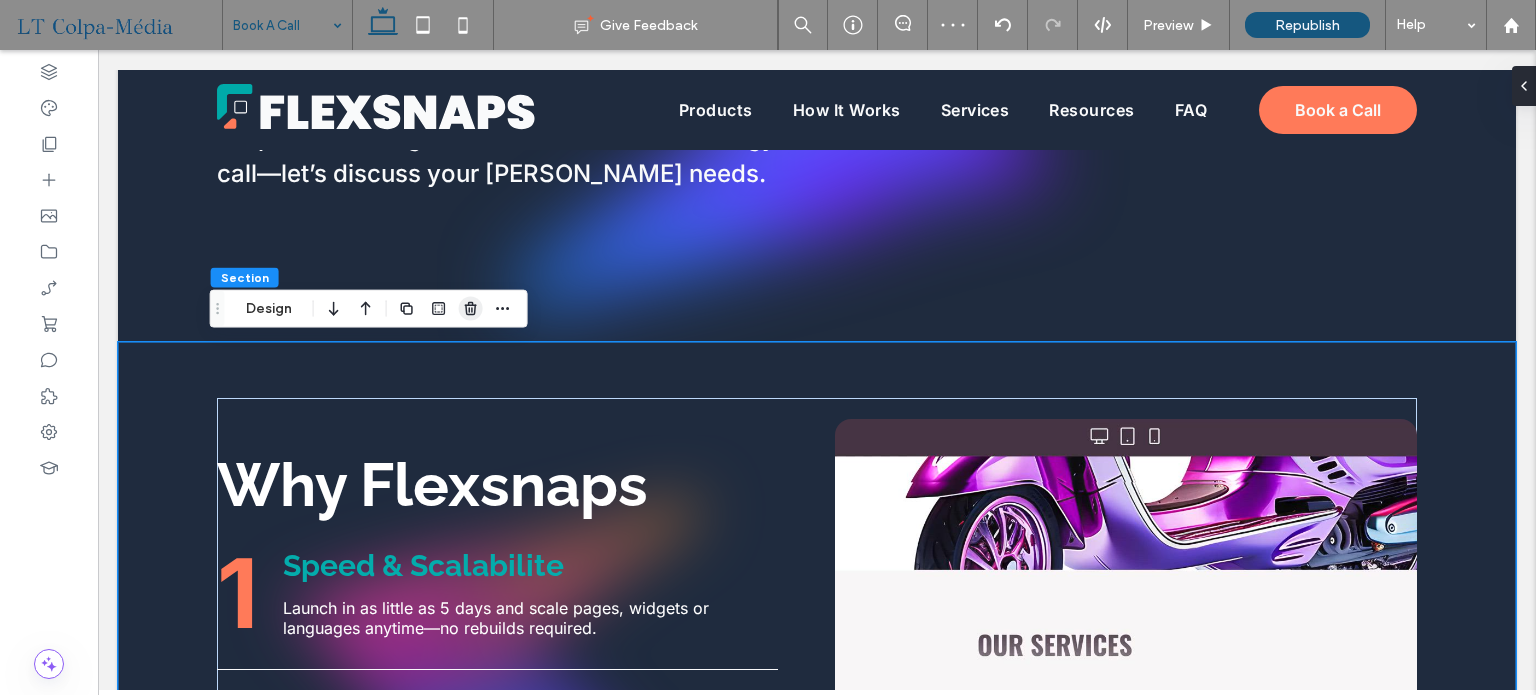 click 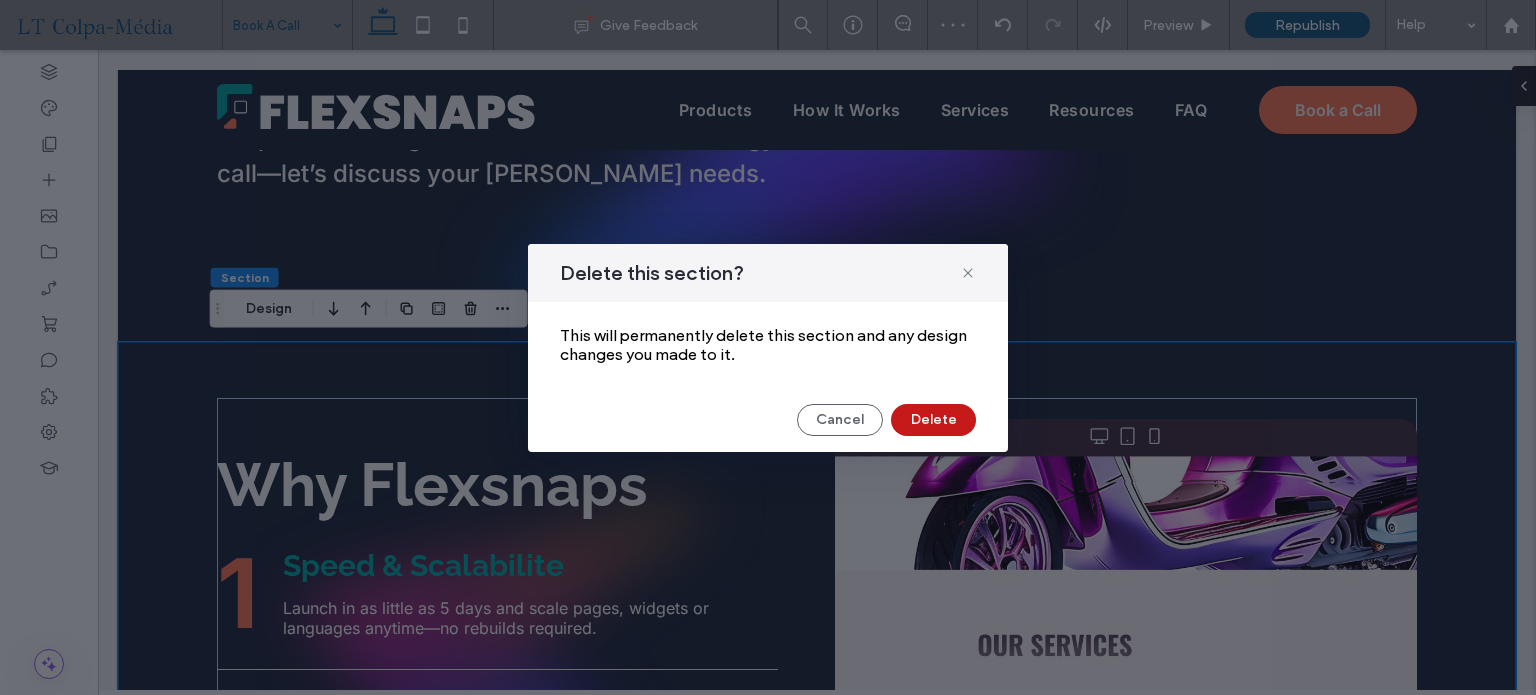 click on "Delete" at bounding box center (933, 420) 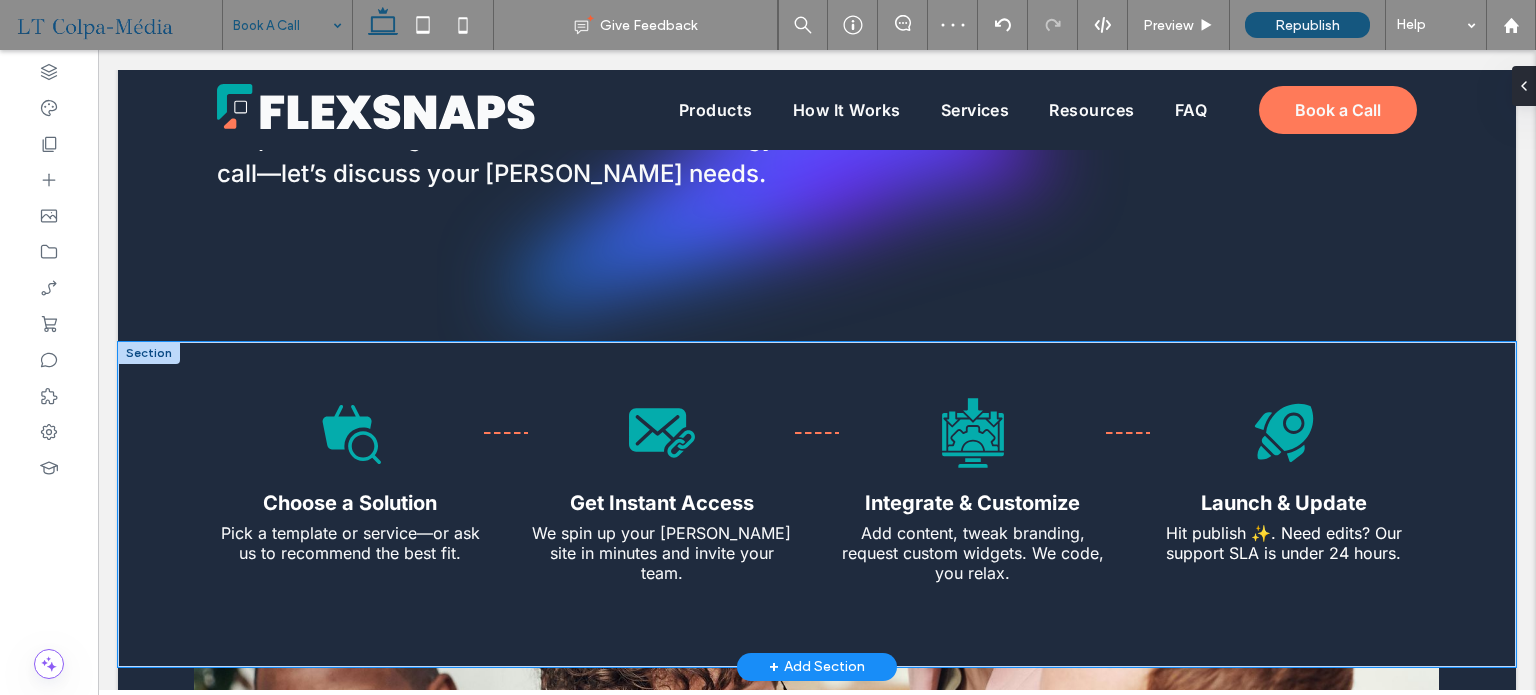 click on "A black and white icon of a shopping basket and a magnifying glass.
Choose a Solution
Pick a template or service—or ask us to recommend the best fit.
A black and white envelope with a chain attached to it.
Get Instant Access
We spin up your [PERSON_NAME] site in minutes and invite your team.
A black and white icon of a computer screen with gears and arrows pointing down.
Integrate & Customize
Add content, tweak branding, request custom widgets. We code, you relax.
A black and white rocket icon on a white background.
Launch & Update
Hit publish ✨. Need edits? Our support SLA is under 24 hours." at bounding box center [817, 504] 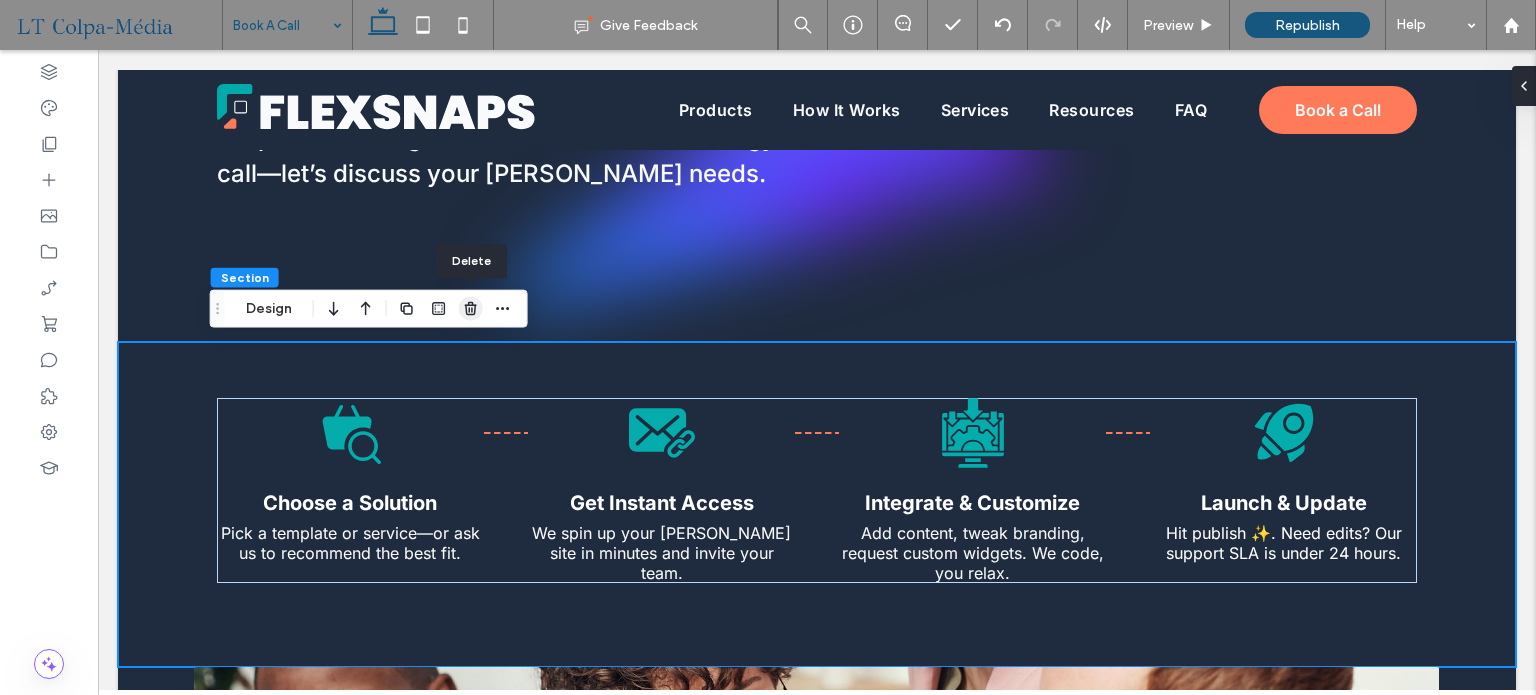 click 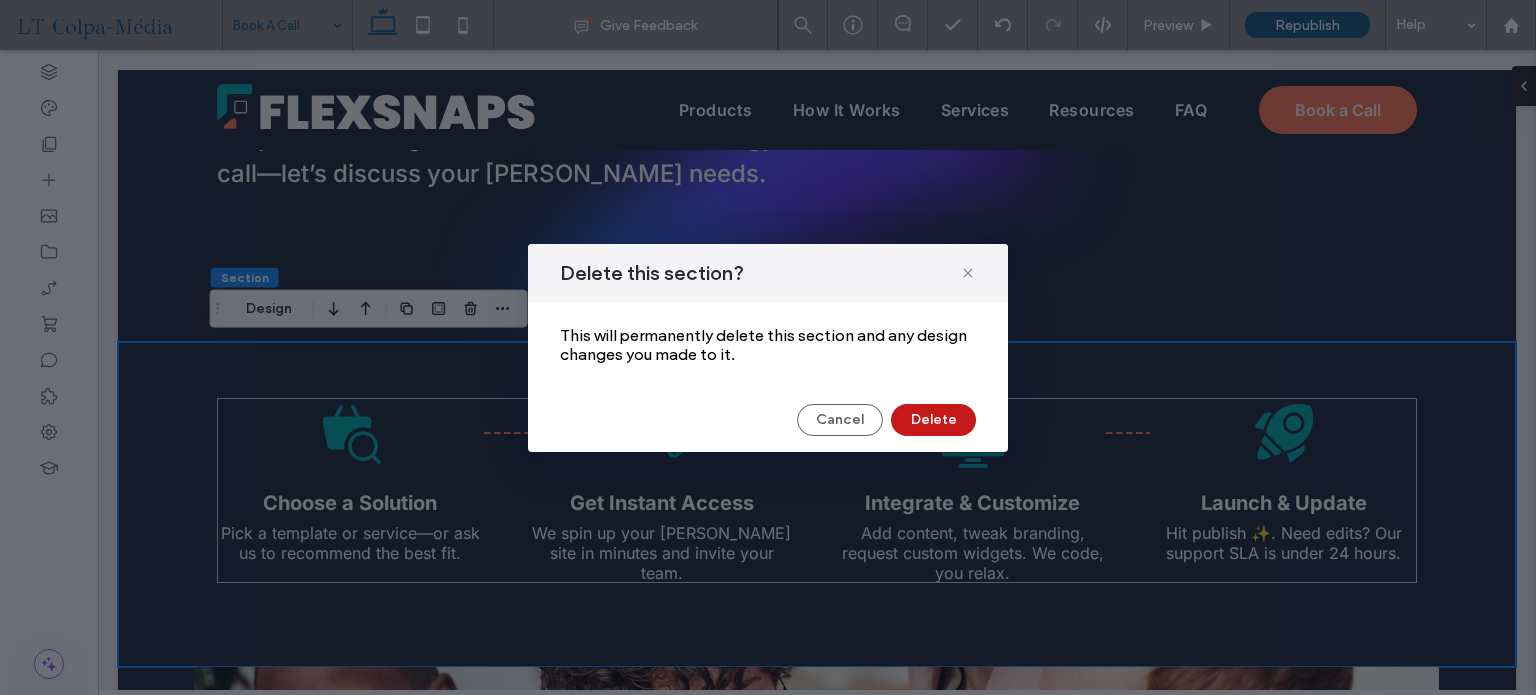 click on "Delete" at bounding box center (933, 420) 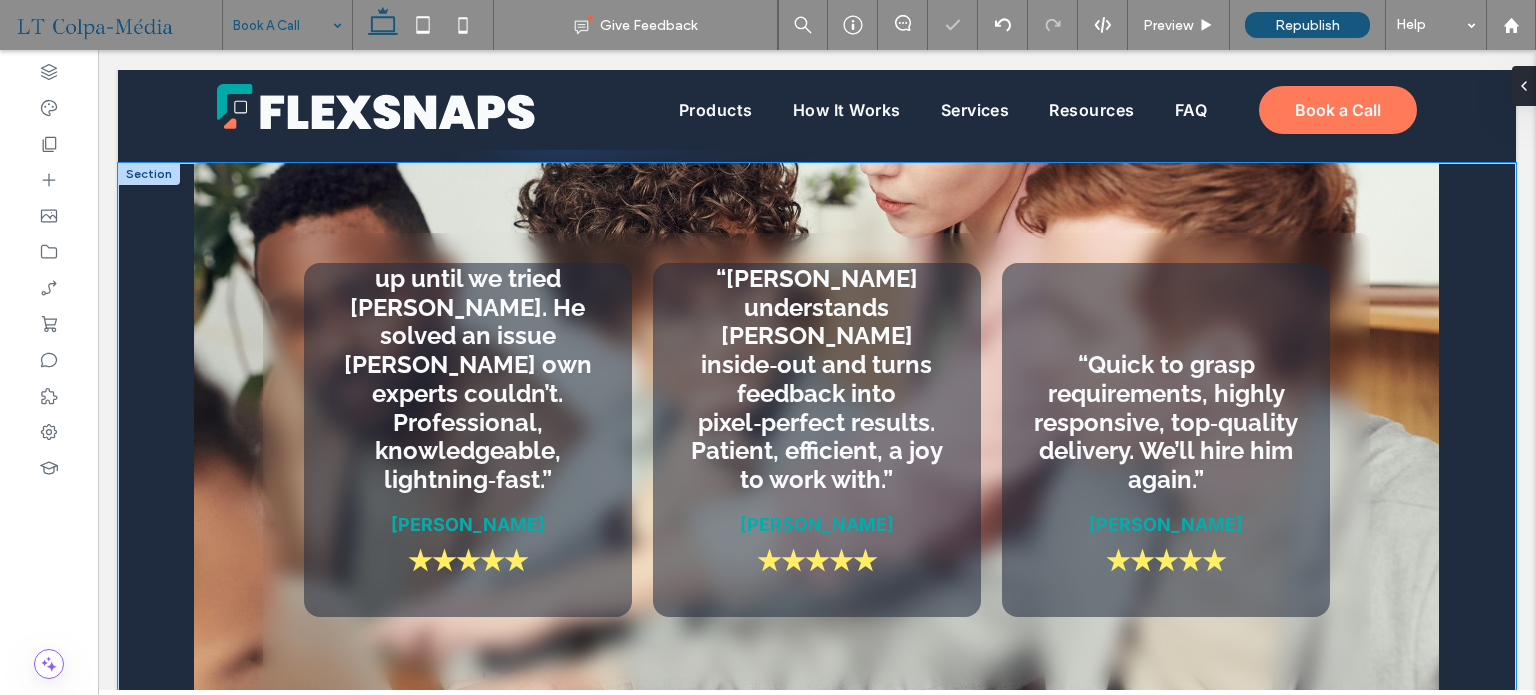 scroll, scrollTop: 600, scrollLeft: 0, axis: vertical 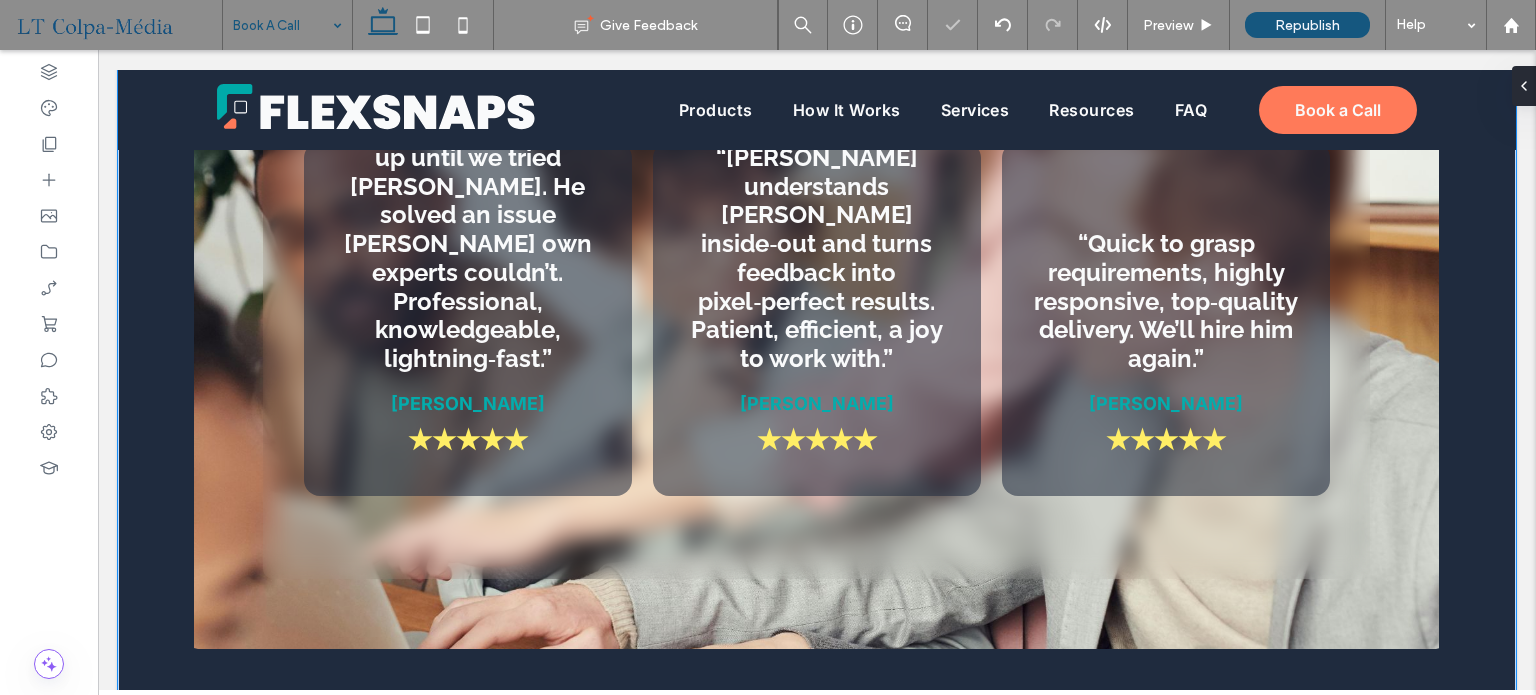 click on "“We were about to give up until we tried [PERSON_NAME]. He solved an issue [PERSON_NAME] own experts couldn’t. Professional, knowledgeable, lightning‑fast.” [PERSON_NAME] ★★★★★ ★★★★★ “[PERSON_NAME] understands [PERSON_NAME] inside‑out and turns feedback into pixel‑perfect results. Patient, efficient, a joy to work with.” [PERSON_NAME] ★★★★★ ★★★★★ “Quick to grasp requirements, highly responsive, top‑quality delivery. We’ll hire him again.” [PERSON_NAME] ★★★★★ ★★★★★ “We were about to give up until we tried [PERSON_NAME]. He solved an issue [PERSON_NAME] own experts couldn’t. Professional, knowledgeable, lightning‑fast.” [PERSON_NAME] ★★★★★ ★★★★★ “[PERSON_NAME] understands [PERSON_NAME] inside‑out and turns feedback into pixel‑perfect results. Patient, efficient, a joy to work with.” [PERSON_NAME] ★★★★★ ★★★★★ a a a a" at bounding box center (817, 387) 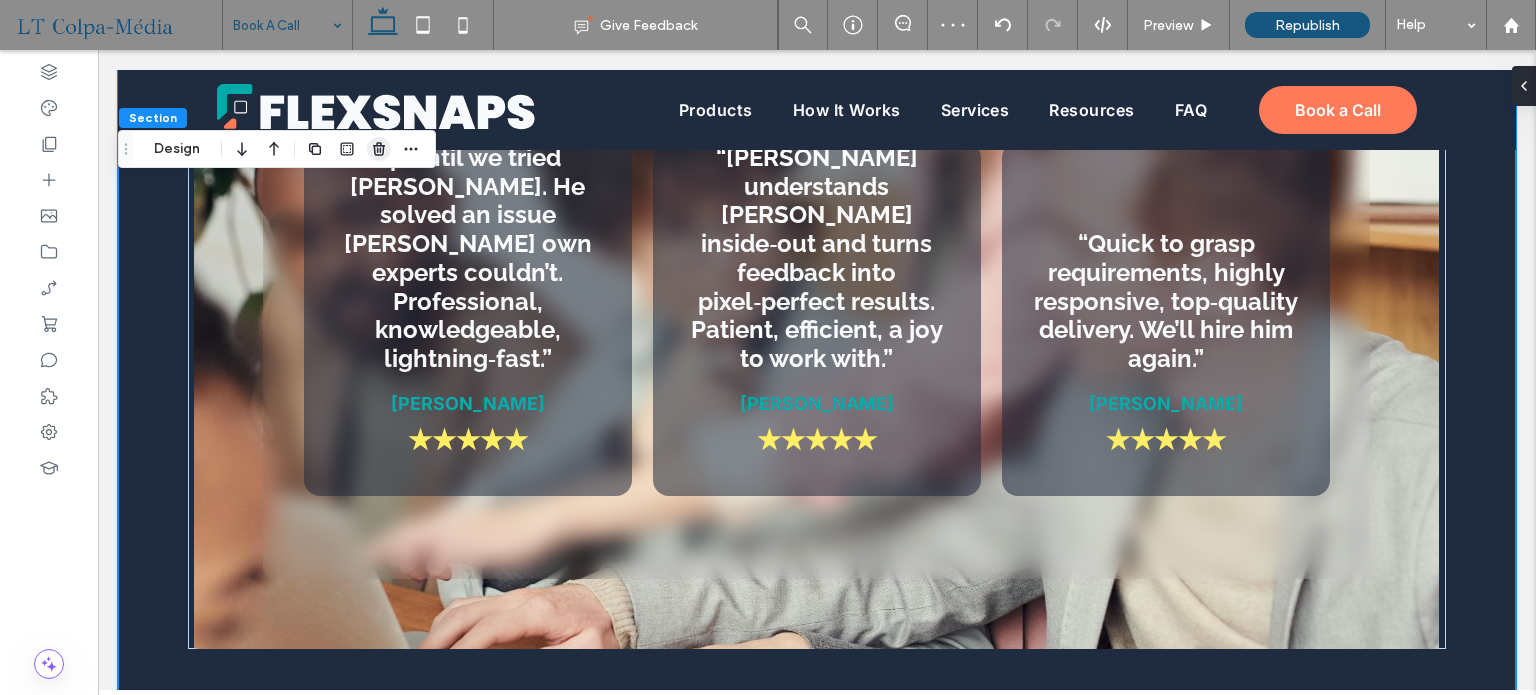 click 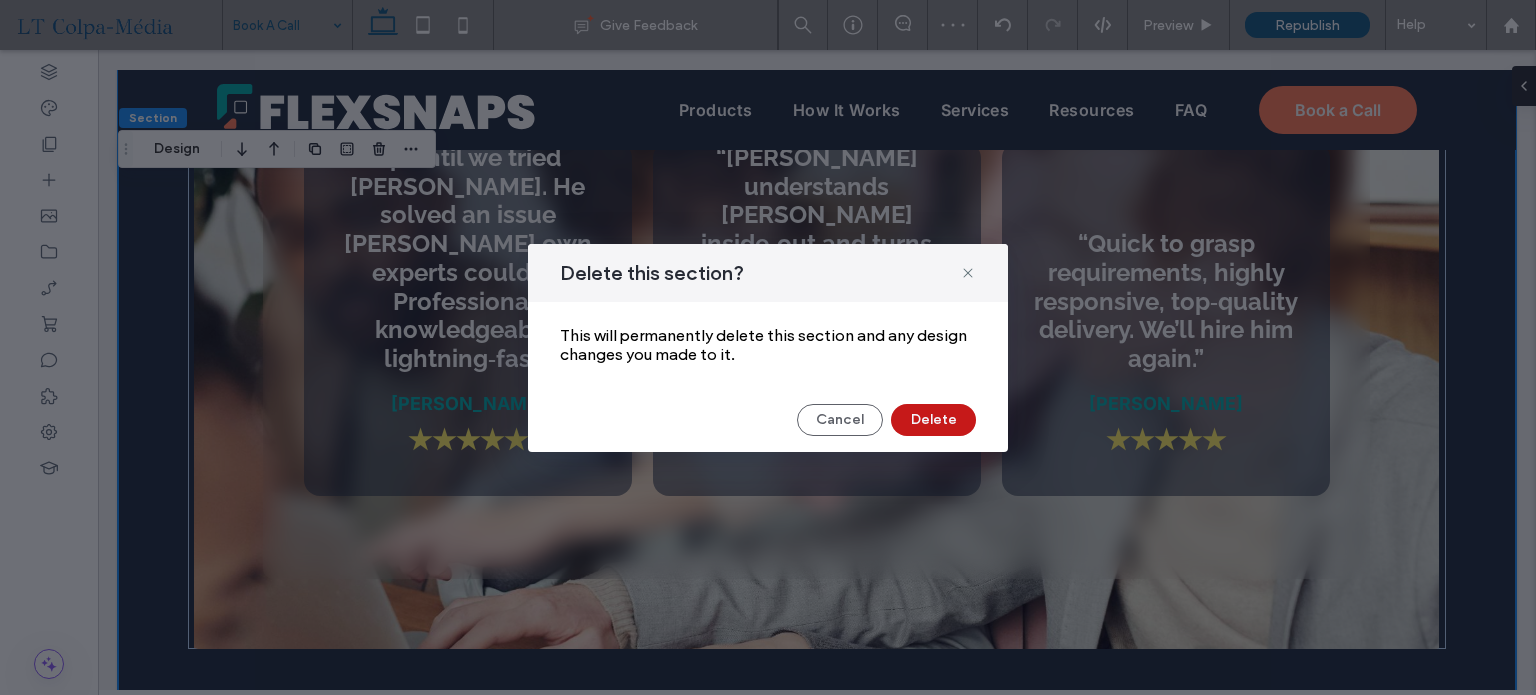 click on "Delete" at bounding box center (933, 420) 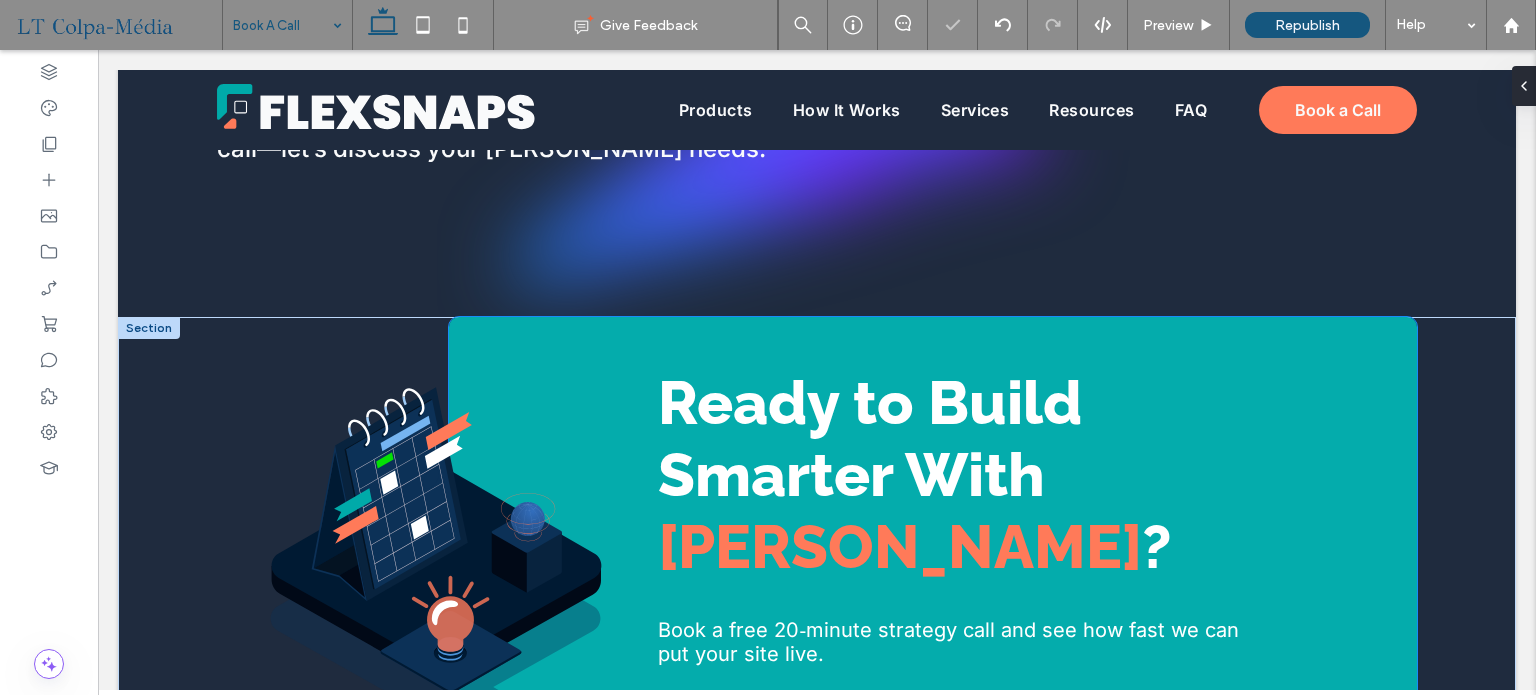 scroll, scrollTop: 300, scrollLeft: 0, axis: vertical 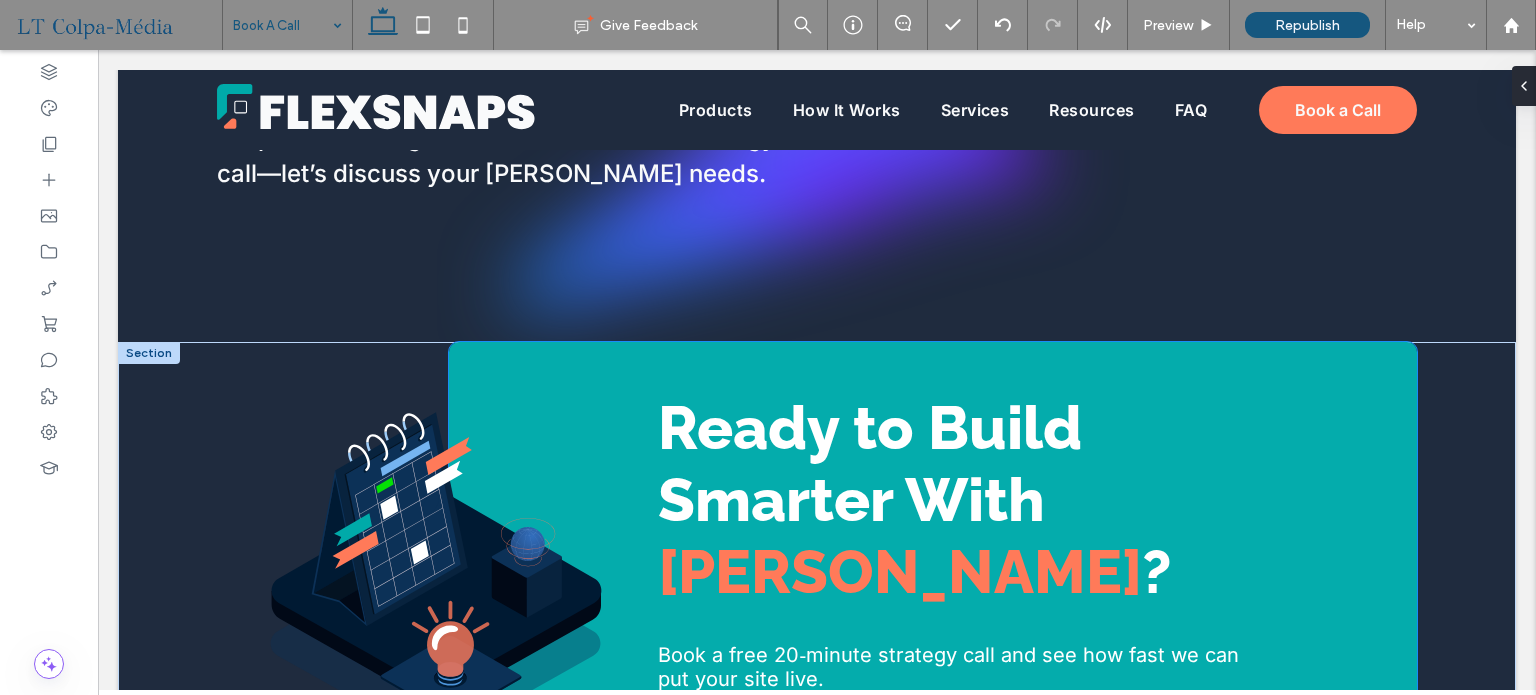 click on "Ready to Build Smarter With" at bounding box center [870, 464] 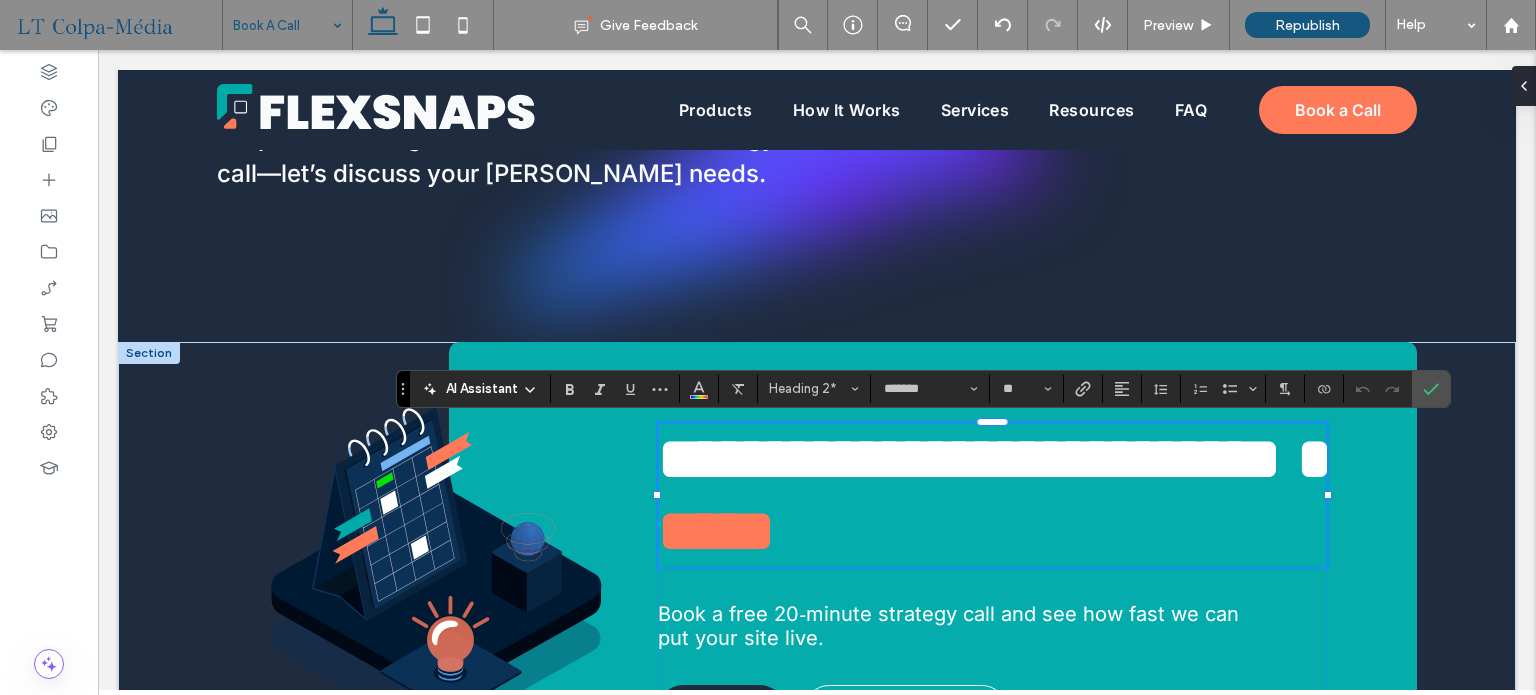 drag, startPoint x: 1296, startPoint y: 532, endPoint x: 1276, endPoint y: 535, distance: 20.22375 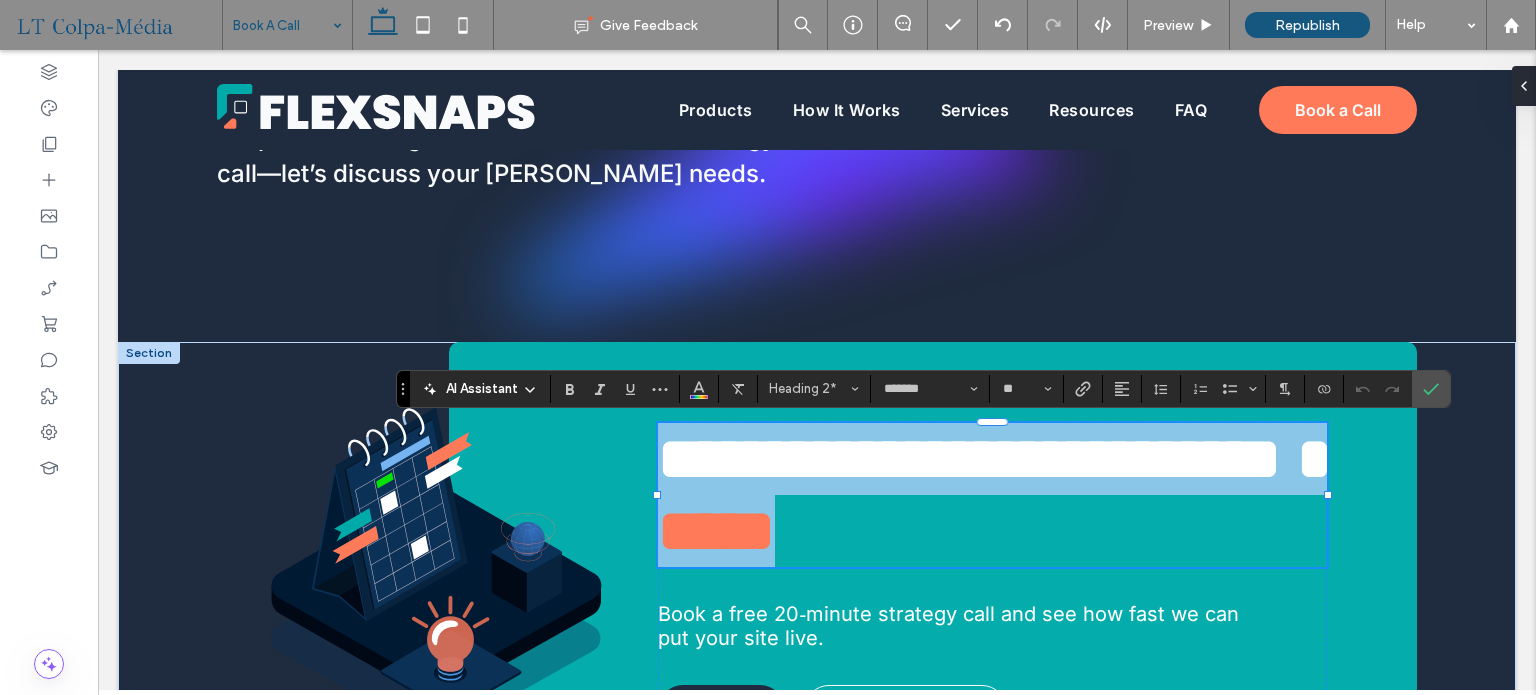 drag, startPoint x: 1222, startPoint y: 535, endPoint x: 661, endPoint y: 462, distance: 565.7296 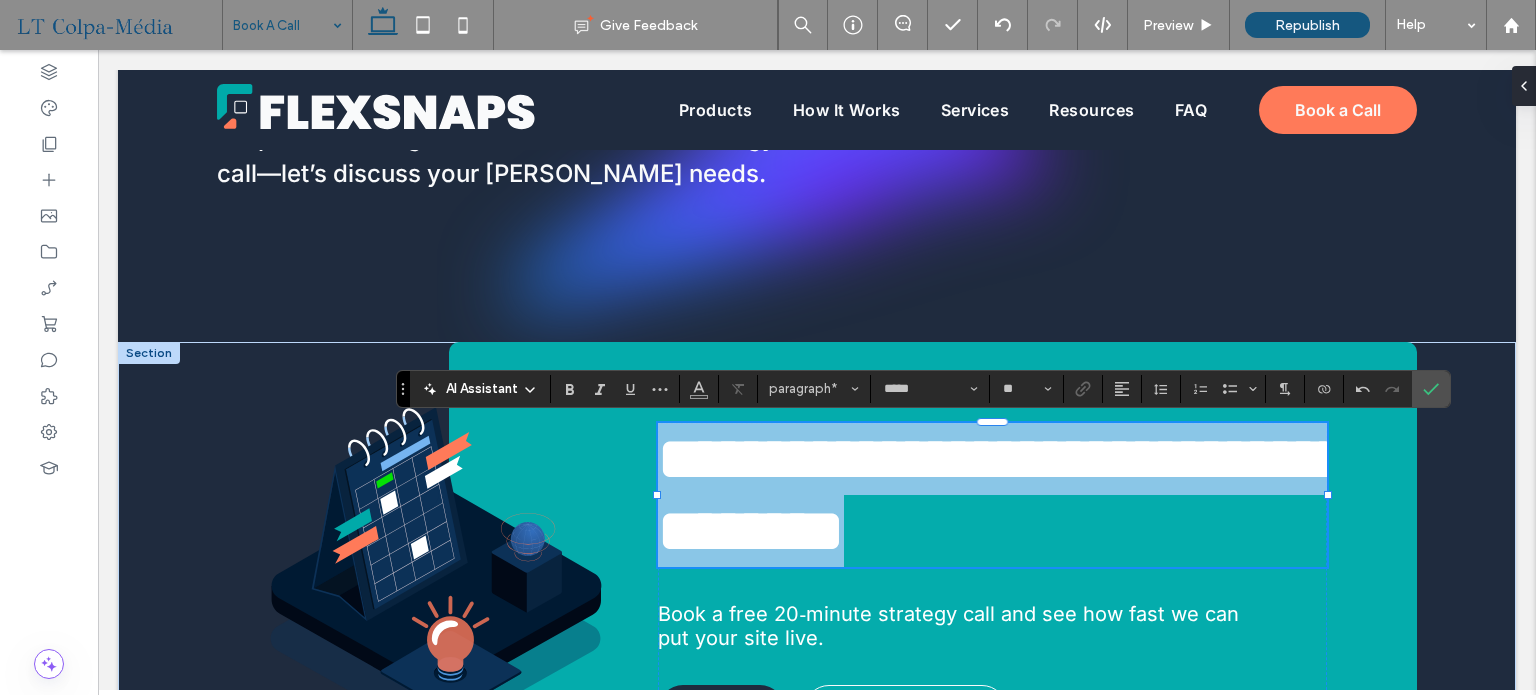 type on "*****" 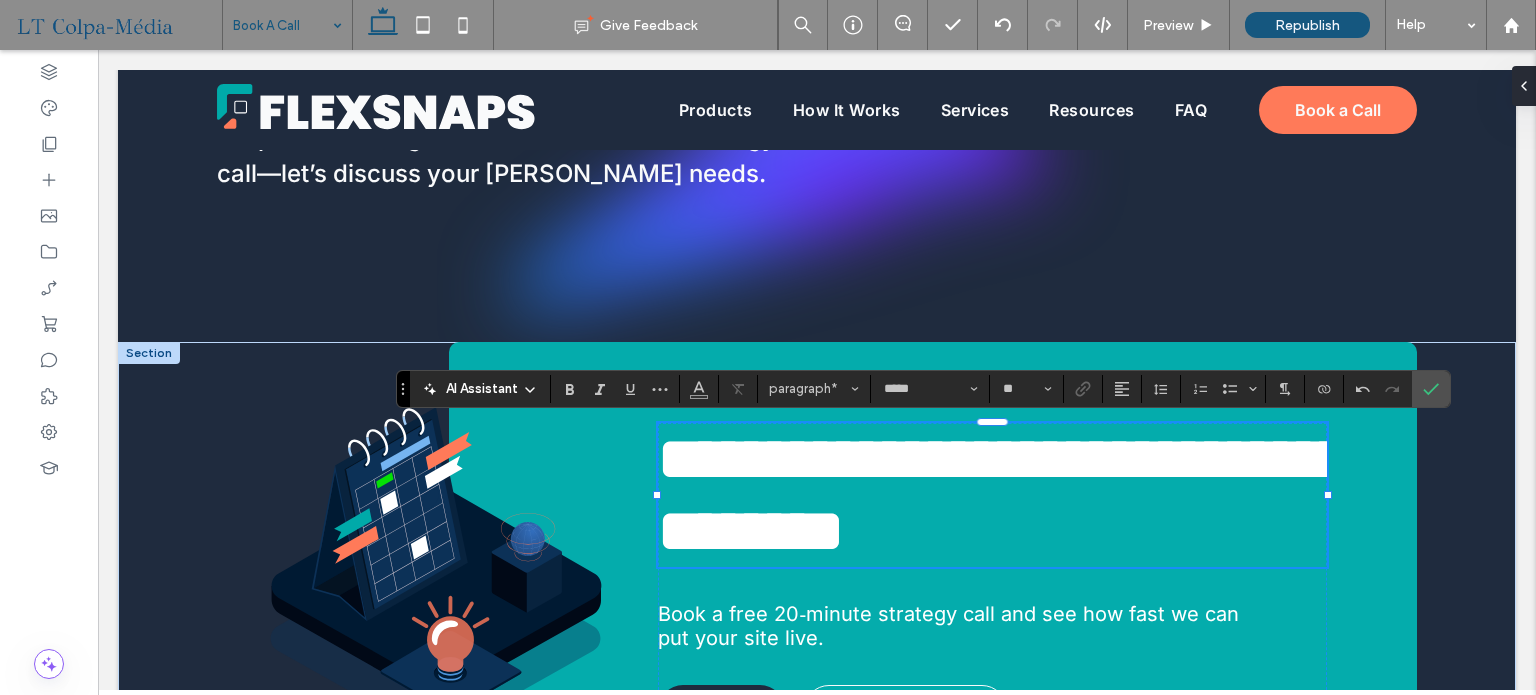 type on "*******" 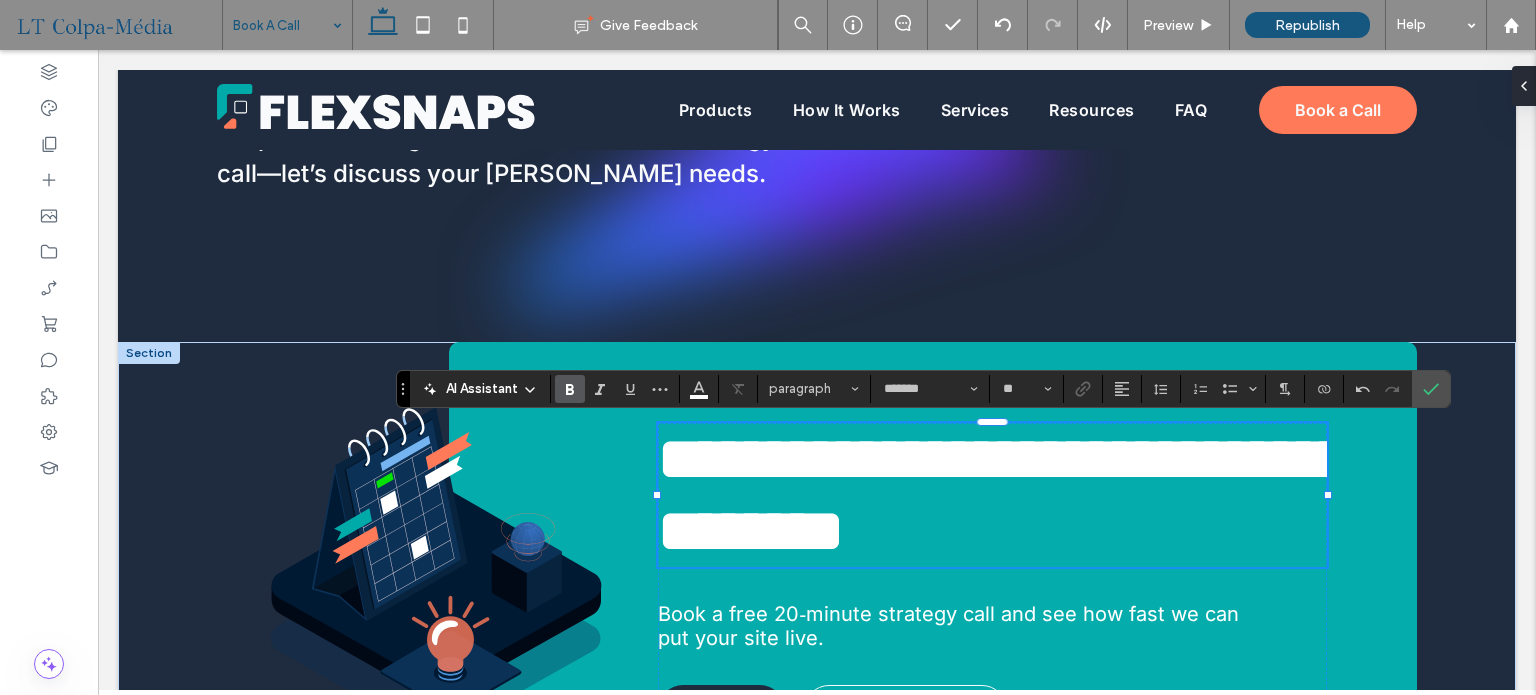 type 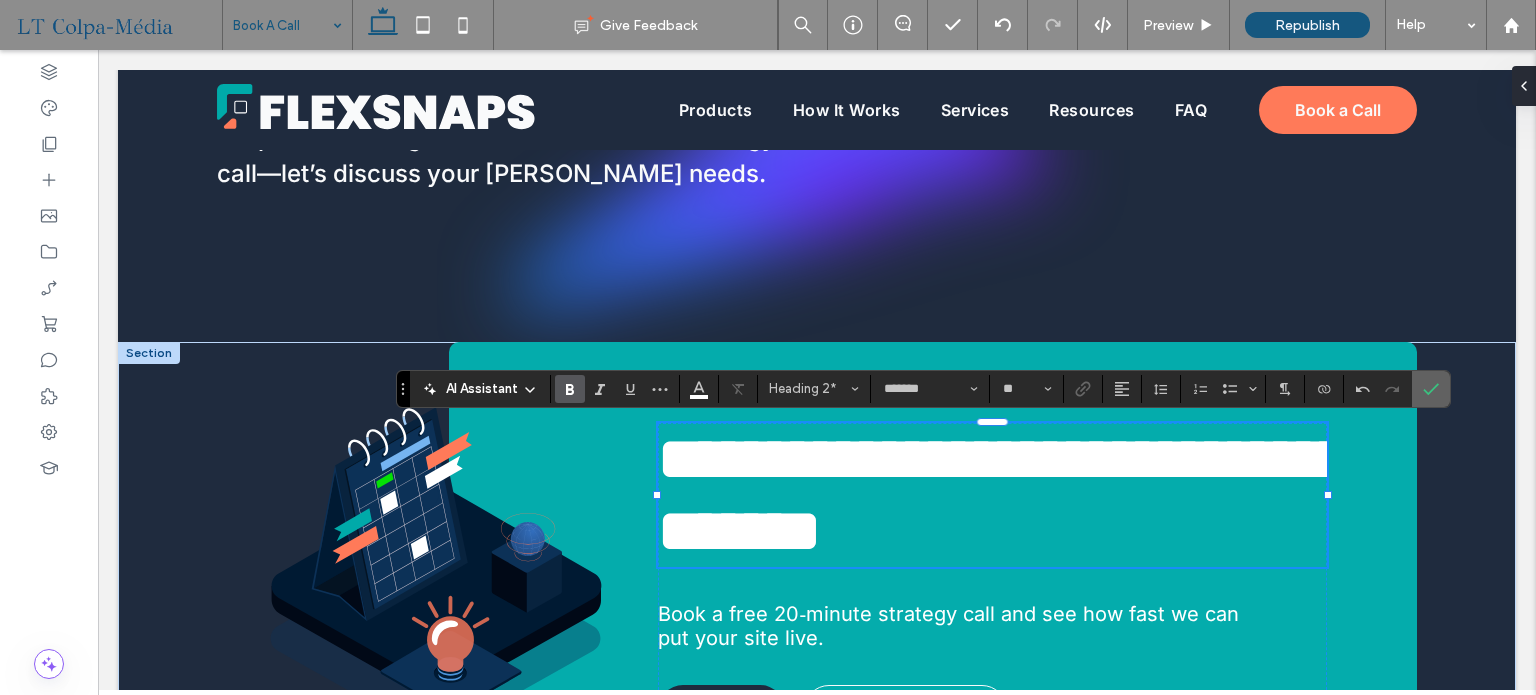 click 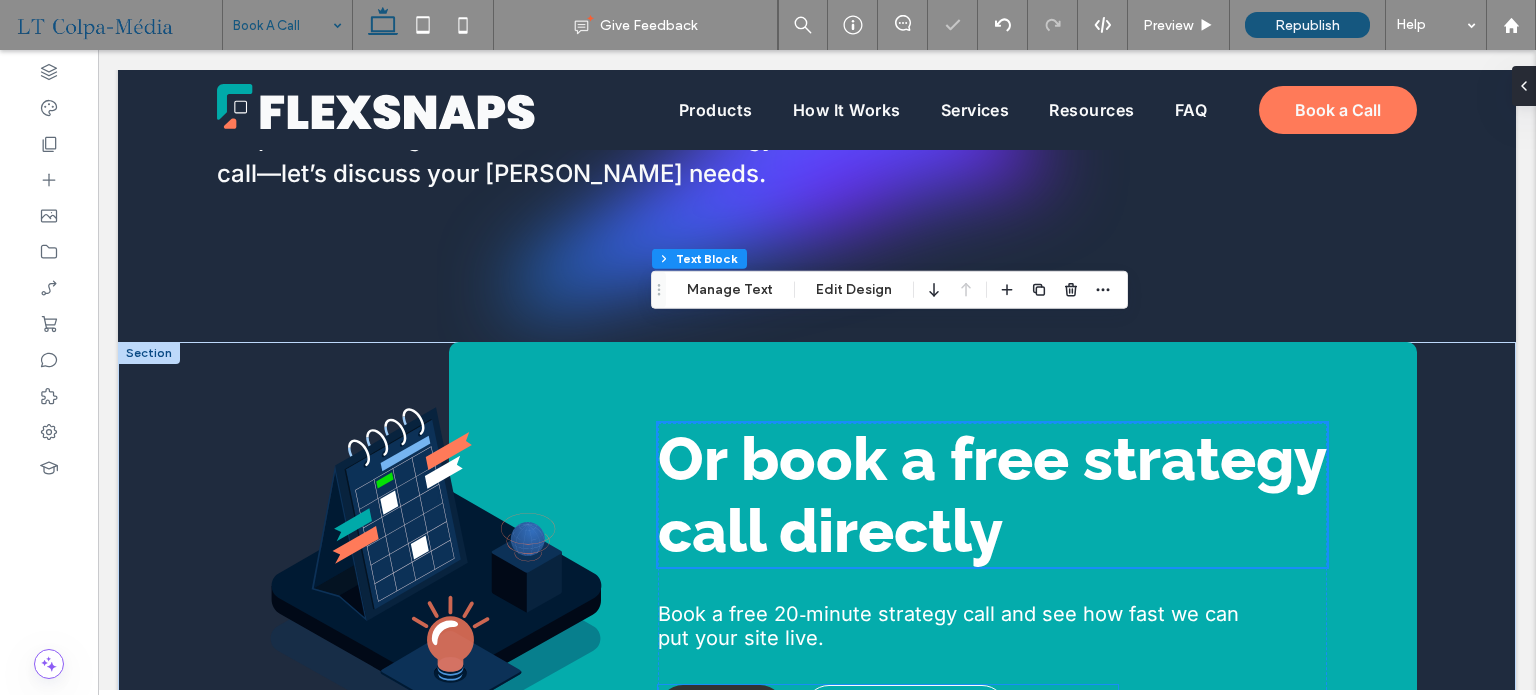 scroll, scrollTop: 400, scrollLeft: 0, axis: vertical 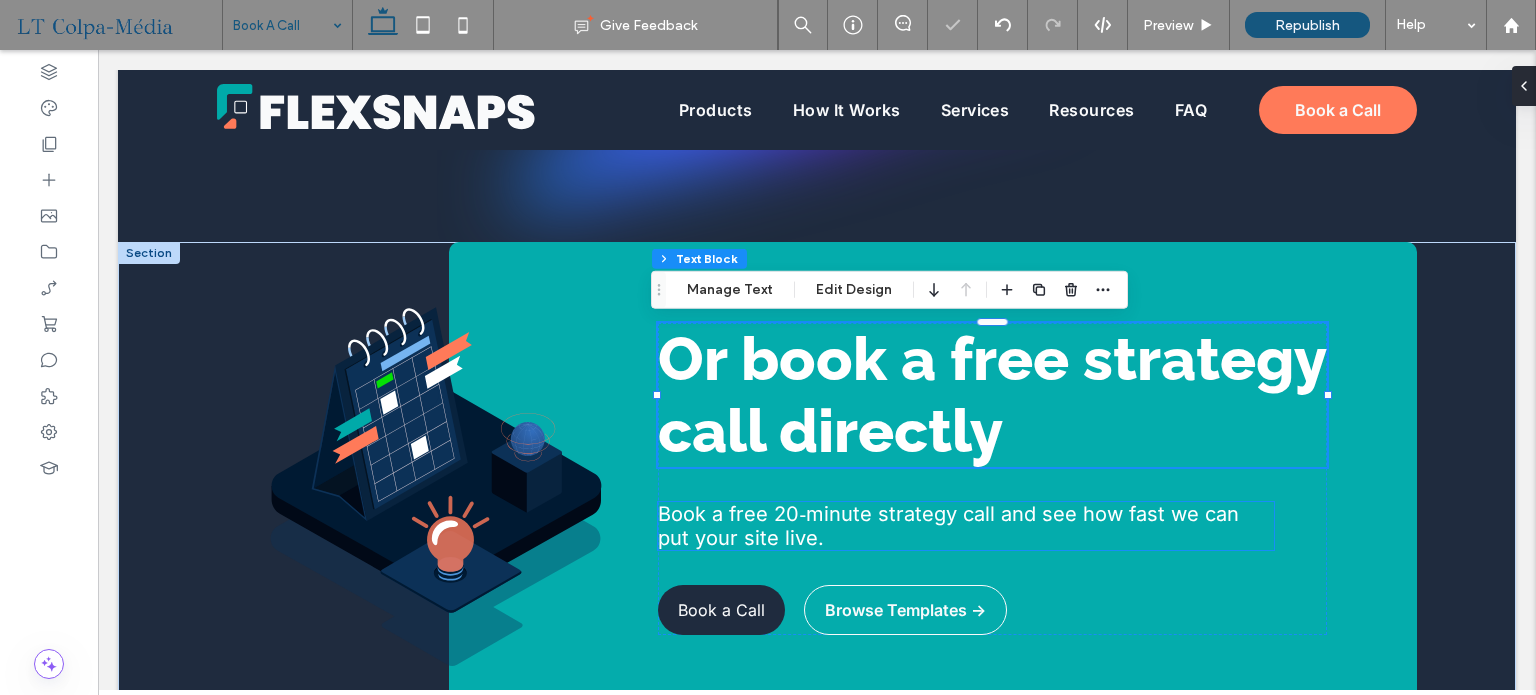 click on "Book a free 20‑minute strategy call and see how fast we can put your site live." at bounding box center (948, 526) 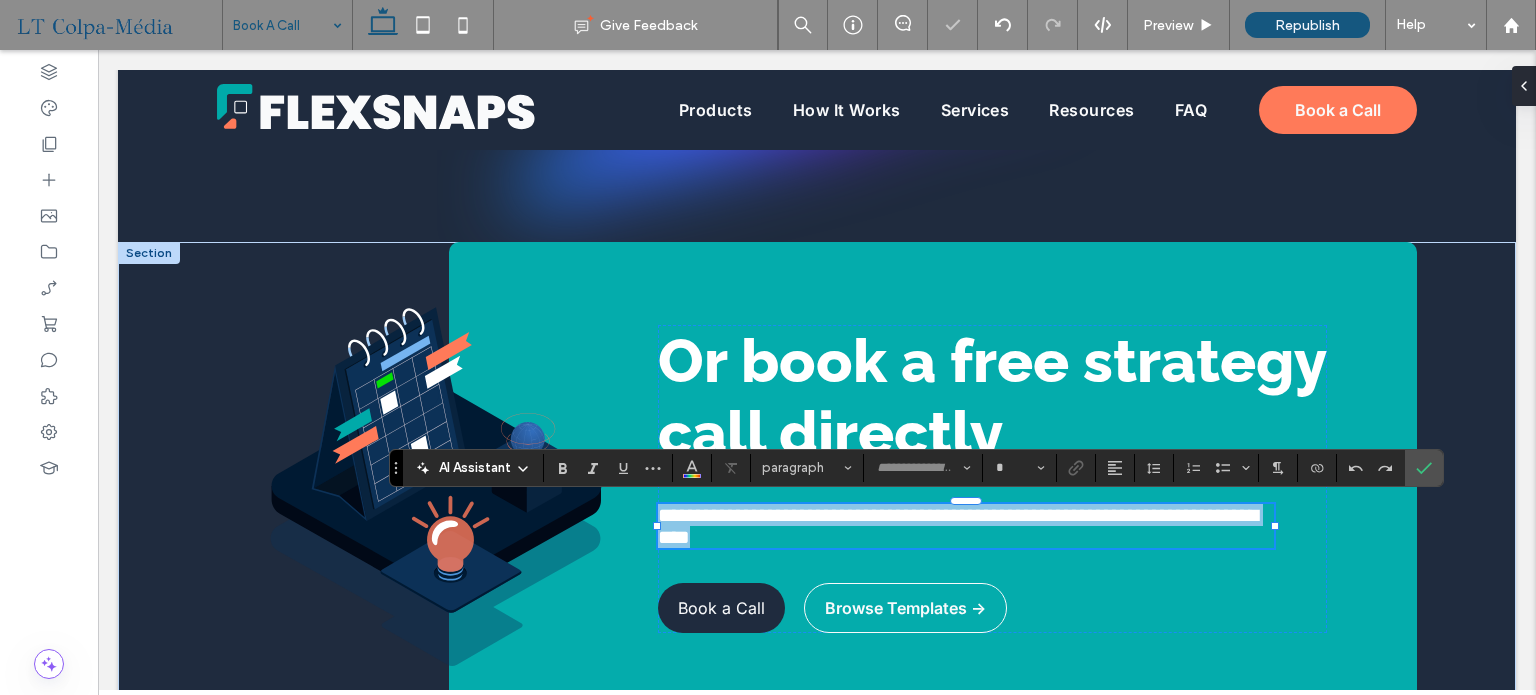 type on "*****" 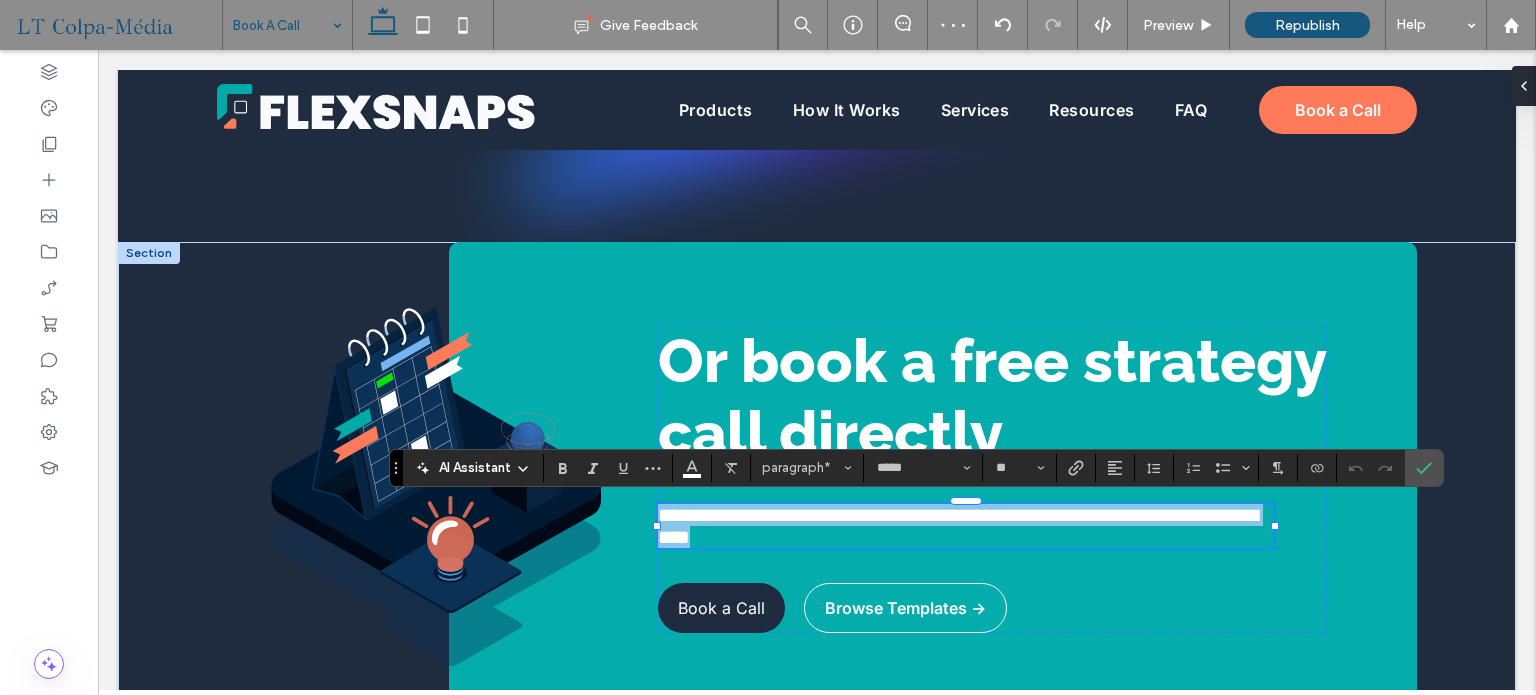 click on "**********" at bounding box center [966, 526] 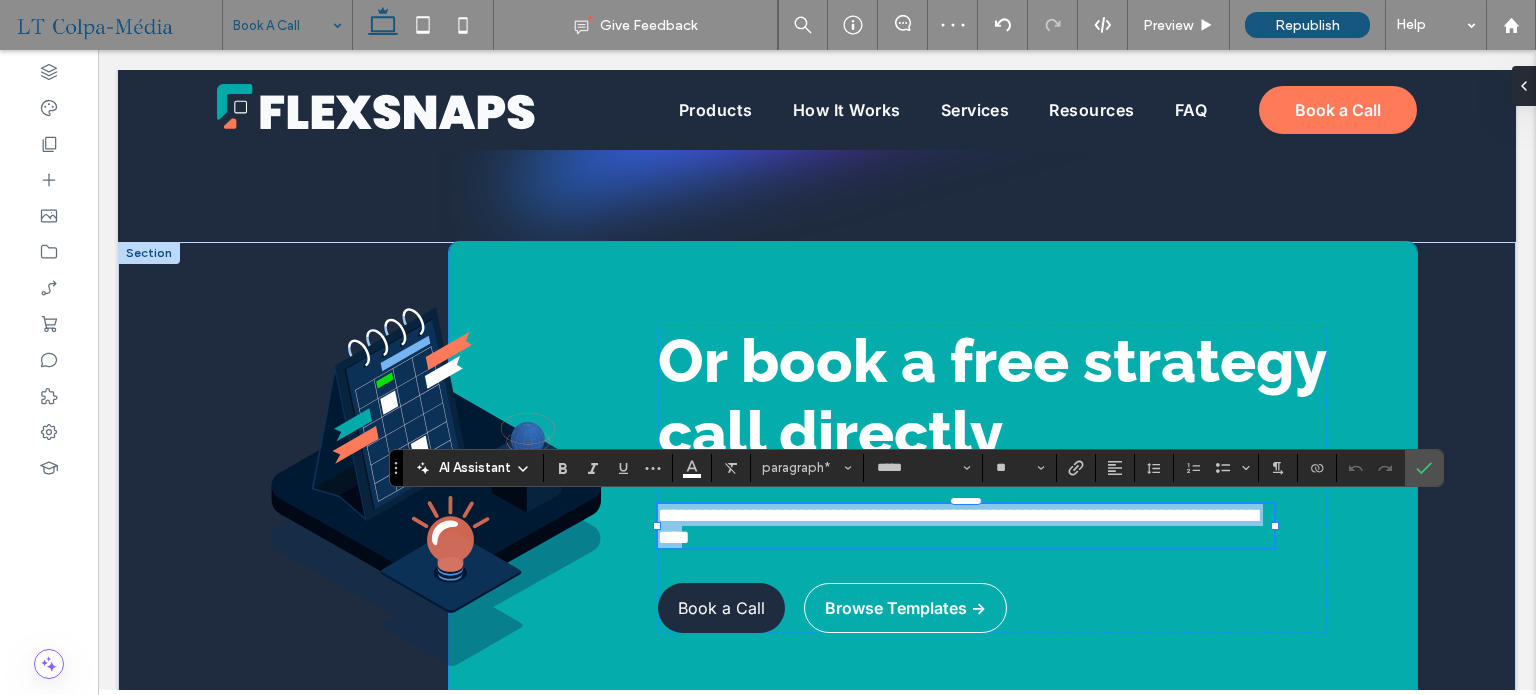 drag, startPoint x: 768, startPoint y: 543, endPoint x: 646, endPoint y: 519, distance: 124.33825 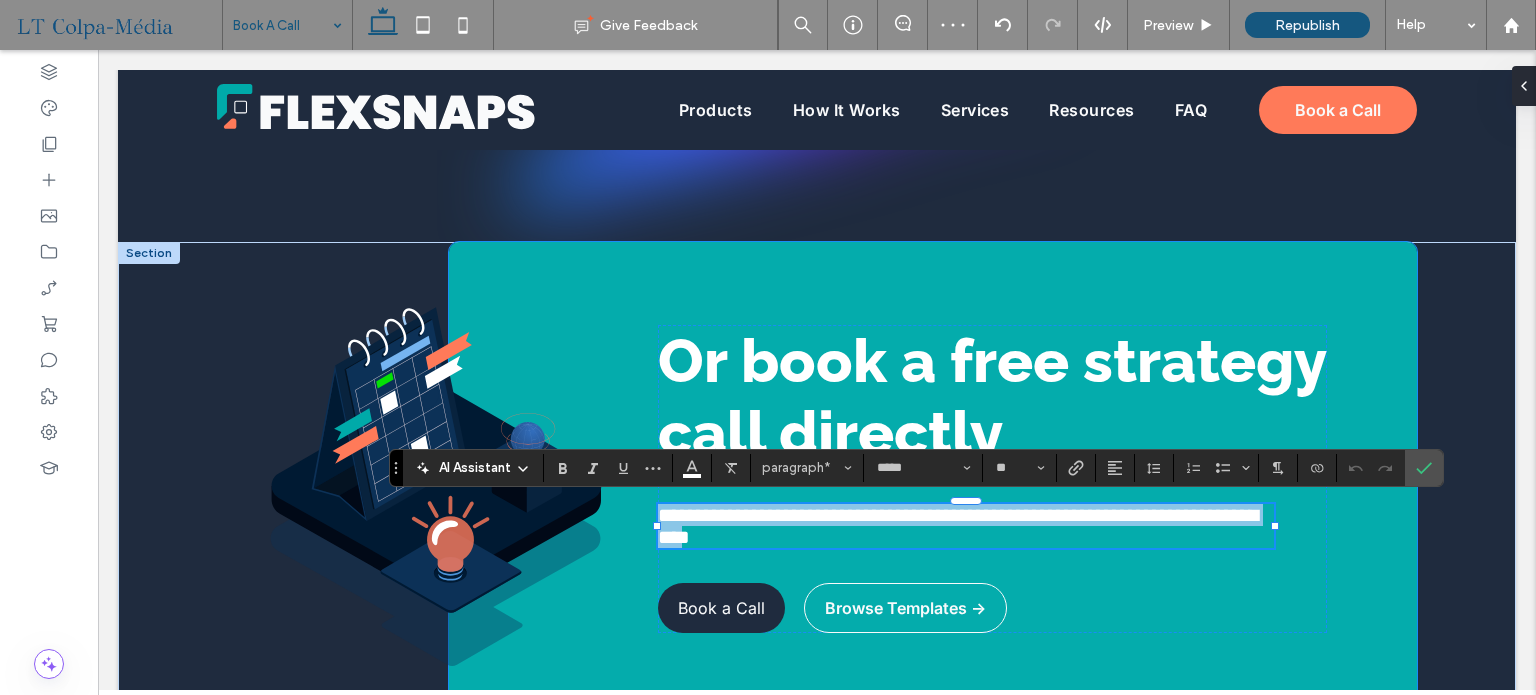 click on "**********" at bounding box center (933, 479) 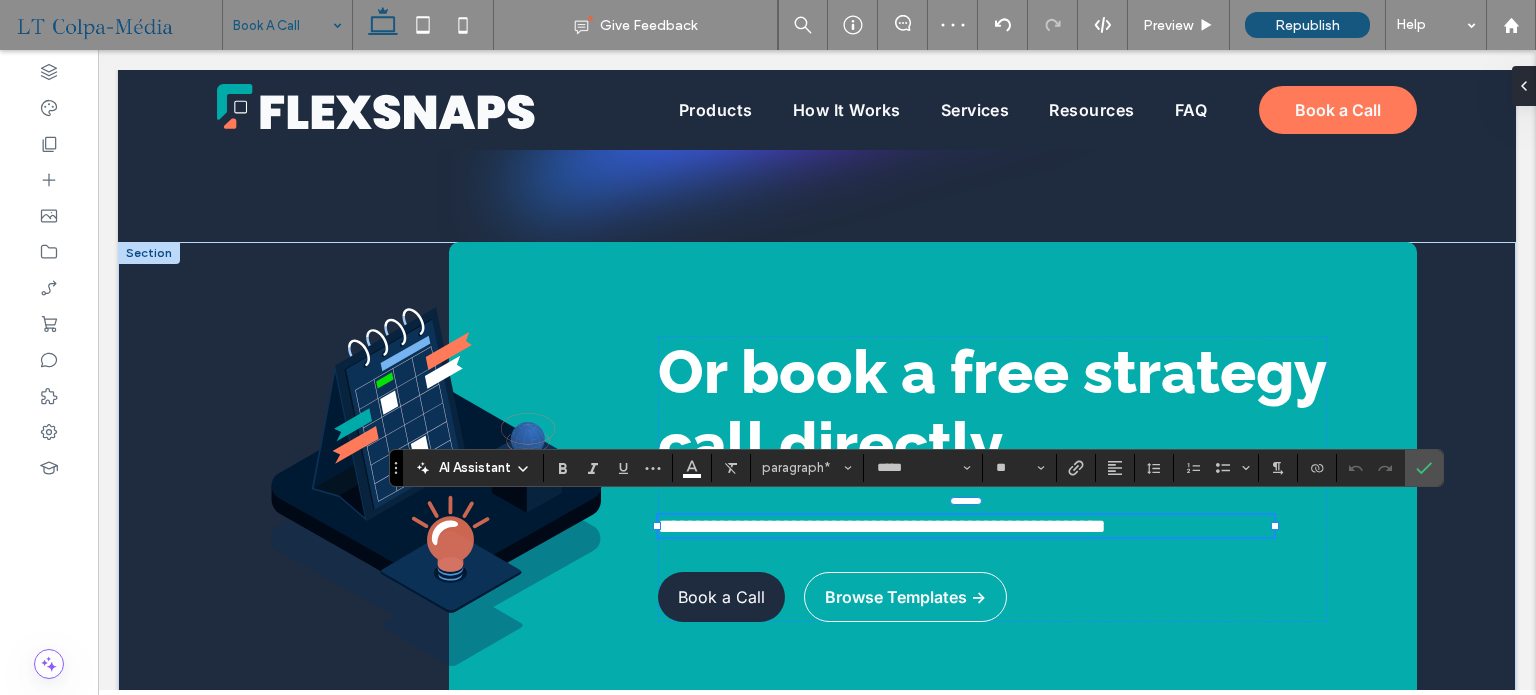 type on "**" 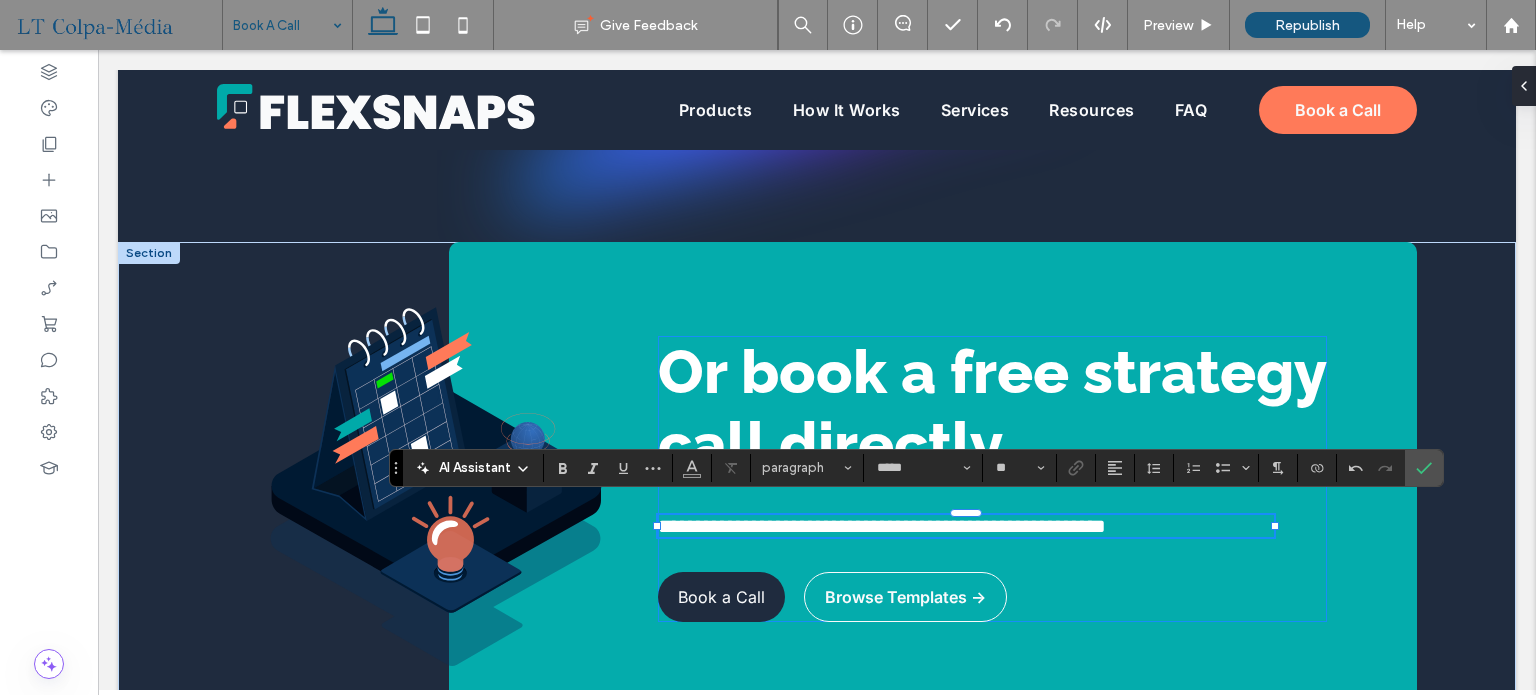 type 